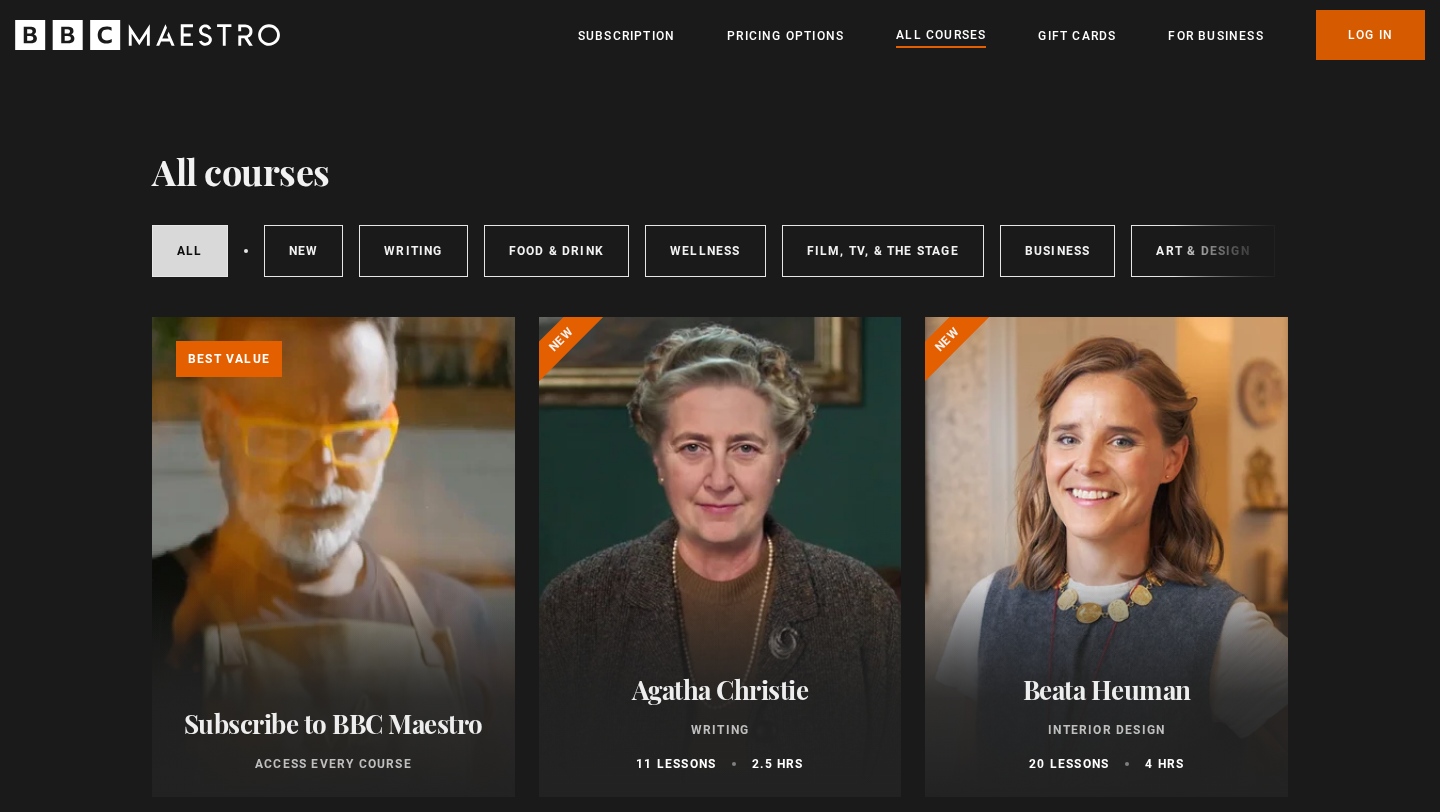 scroll, scrollTop: 0, scrollLeft: 0, axis: both 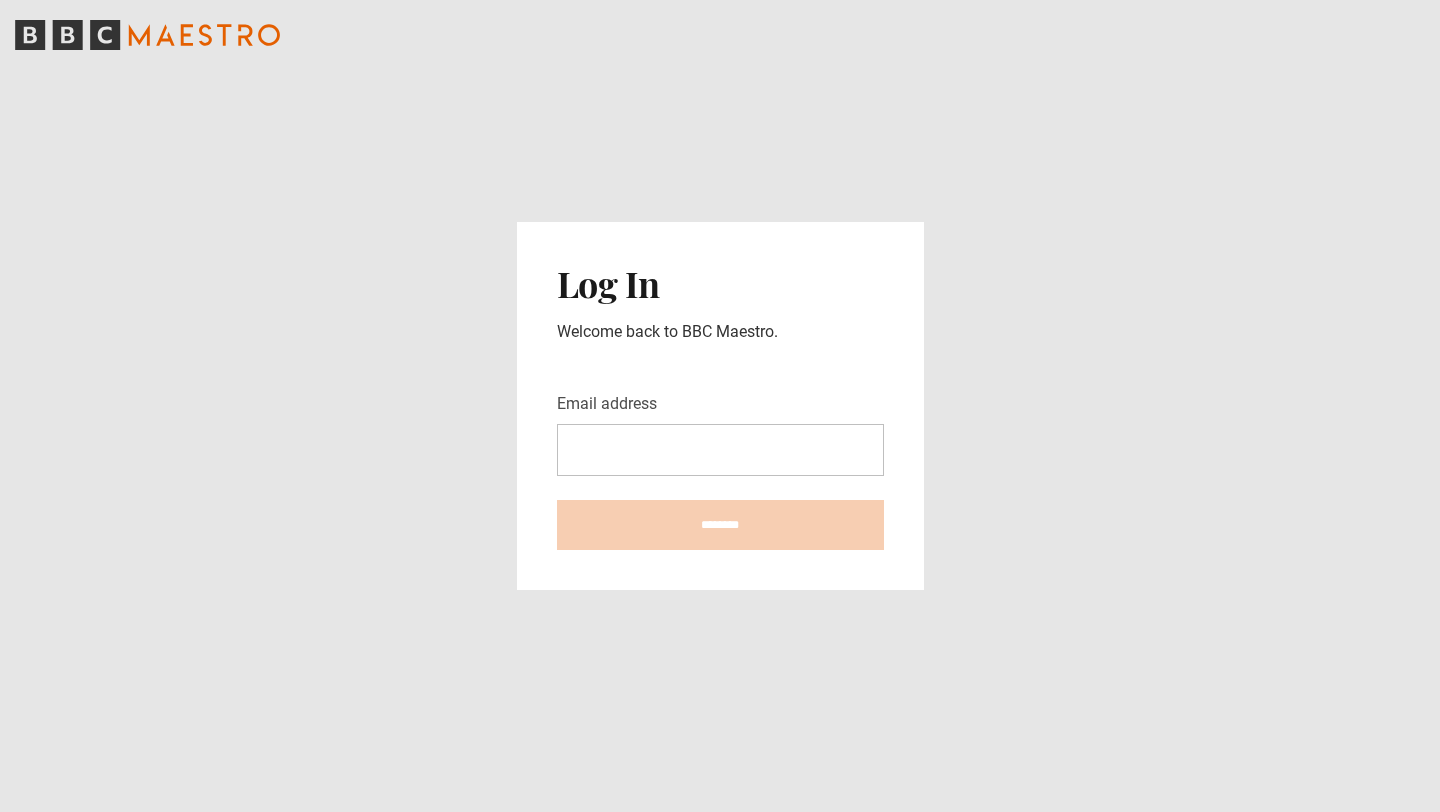 type on "**********" 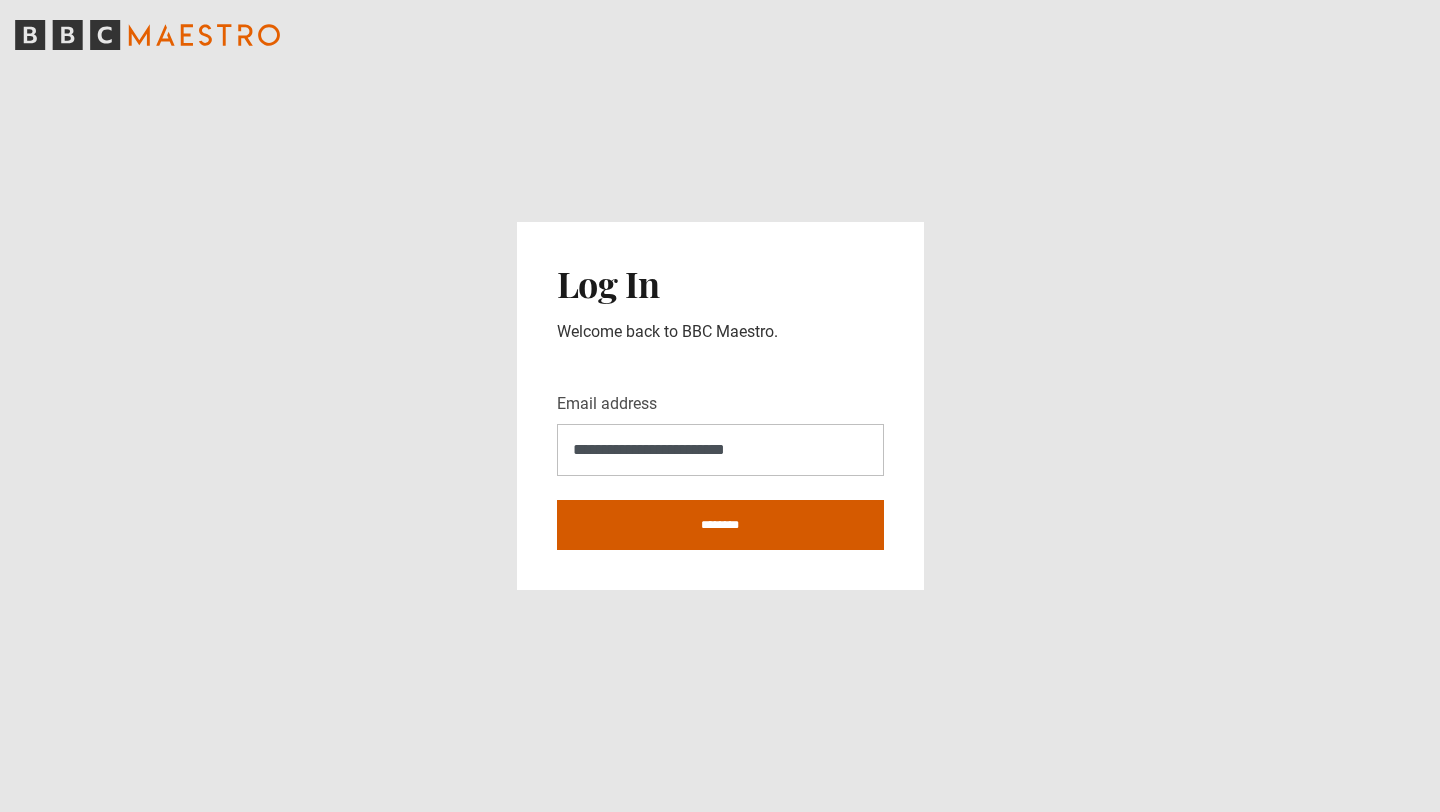 type on "**********" 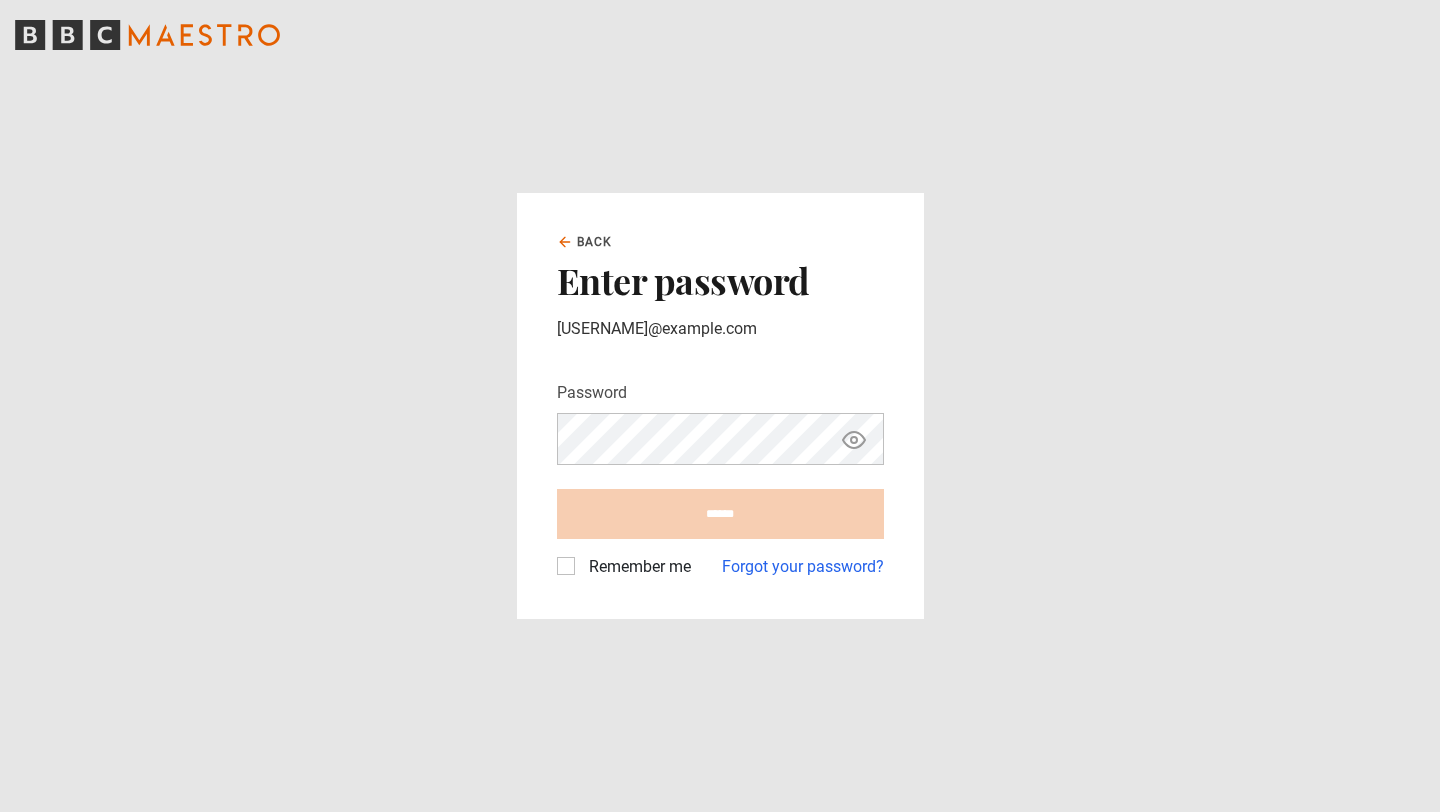 scroll, scrollTop: 0, scrollLeft: 0, axis: both 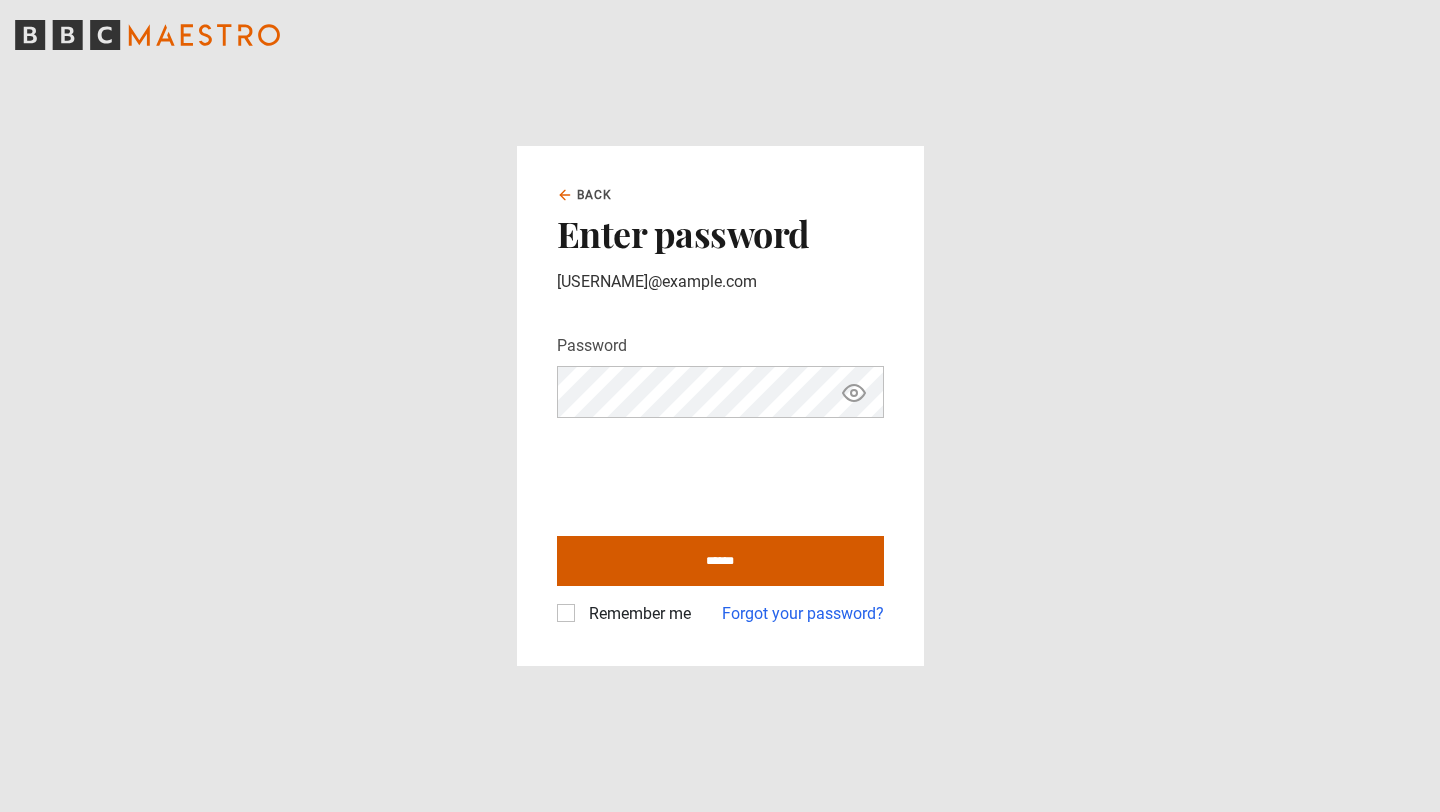 click on "******" at bounding box center (720, 561) 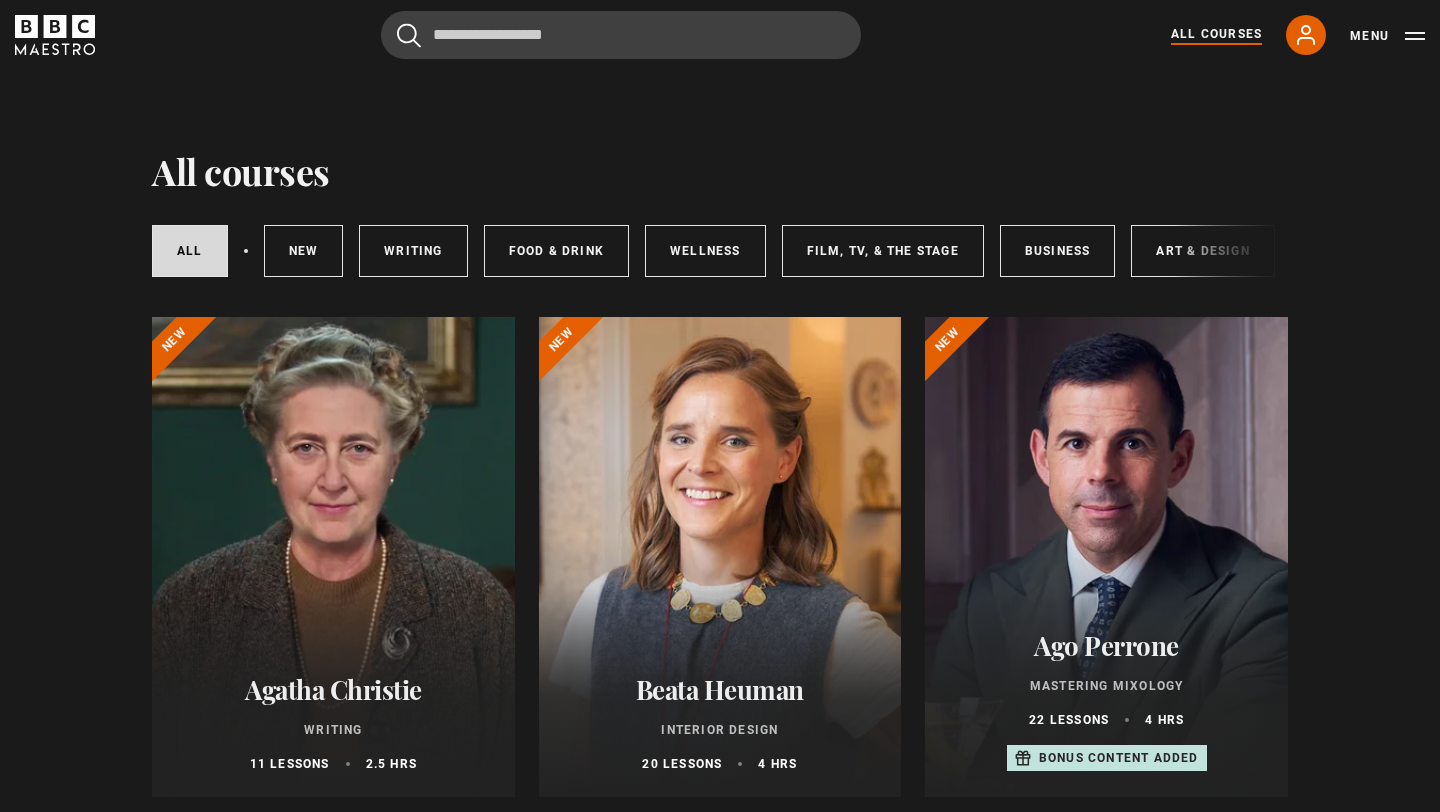 scroll, scrollTop: 0, scrollLeft: 0, axis: both 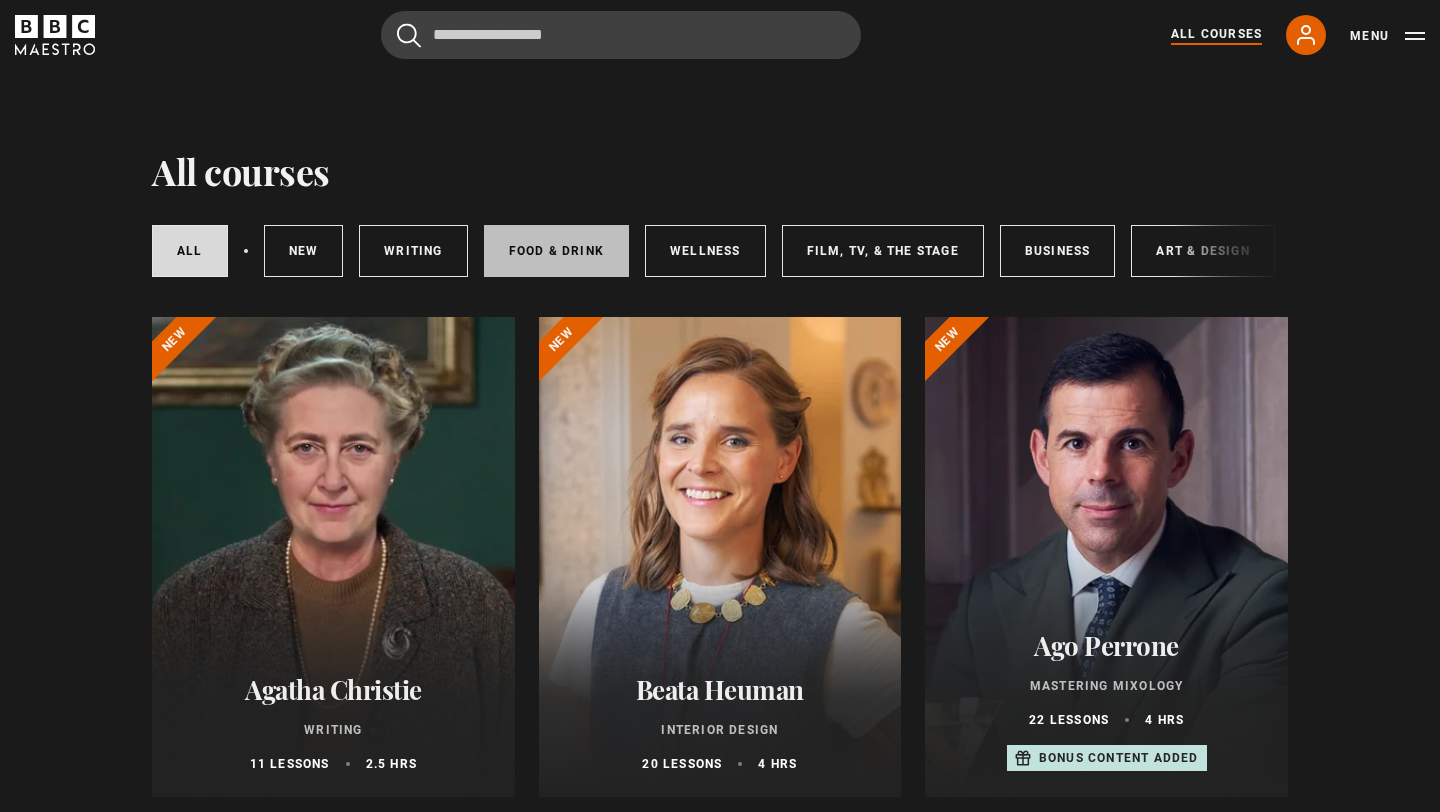 click on "Food & Drink" at bounding box center (556, 251) 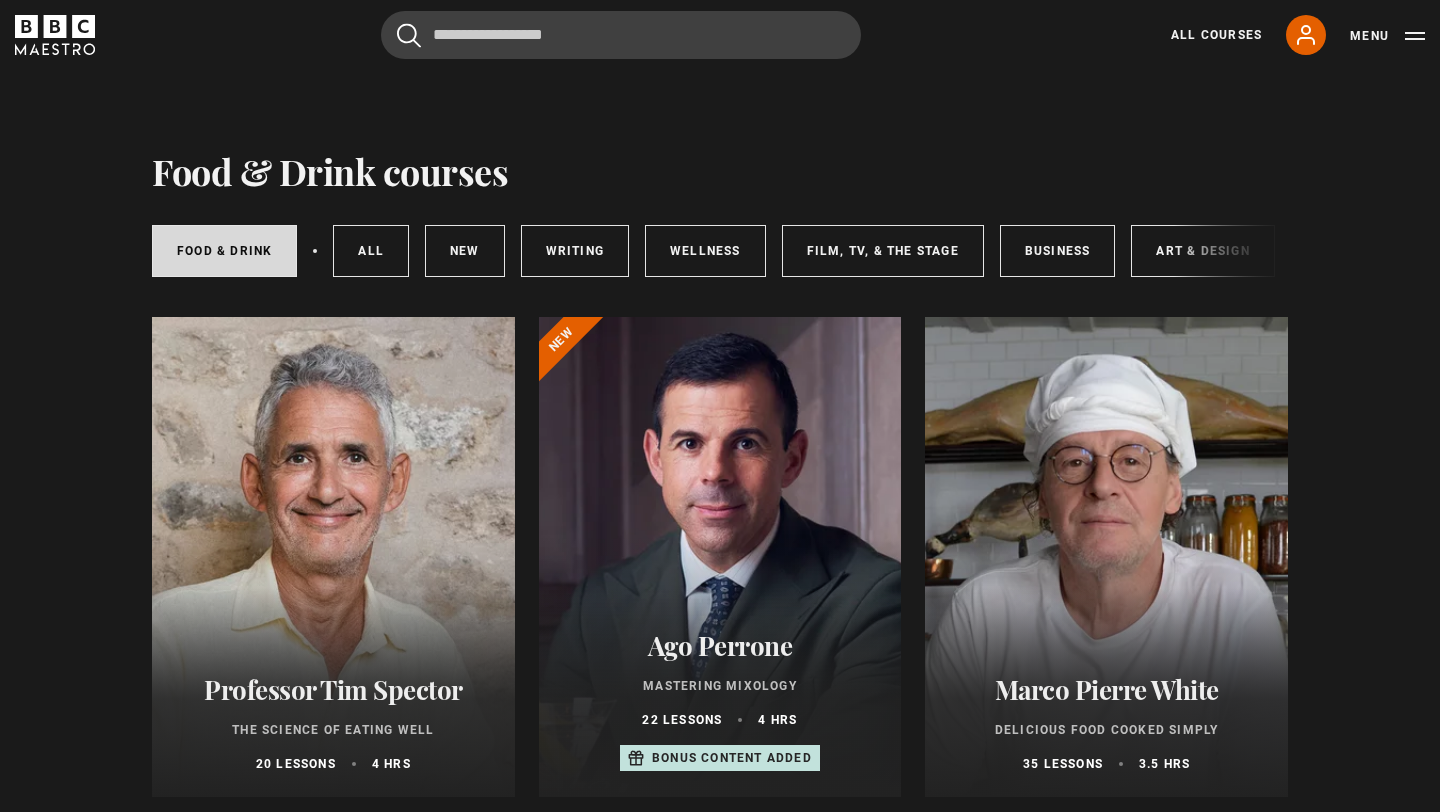 scroll, scrollTop: 0, scrollLeft: 0, axis: both 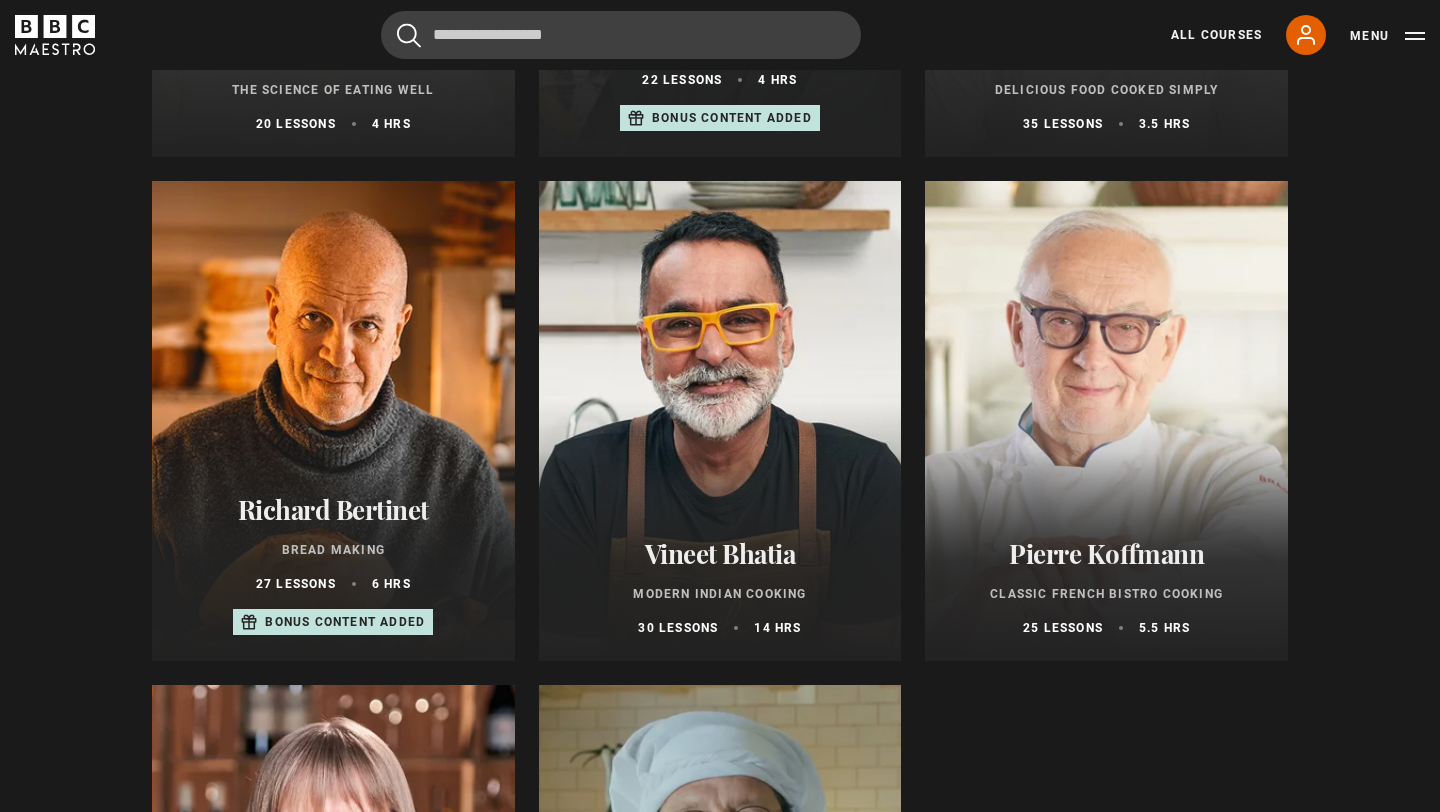 click at bounding box center [333, 421] 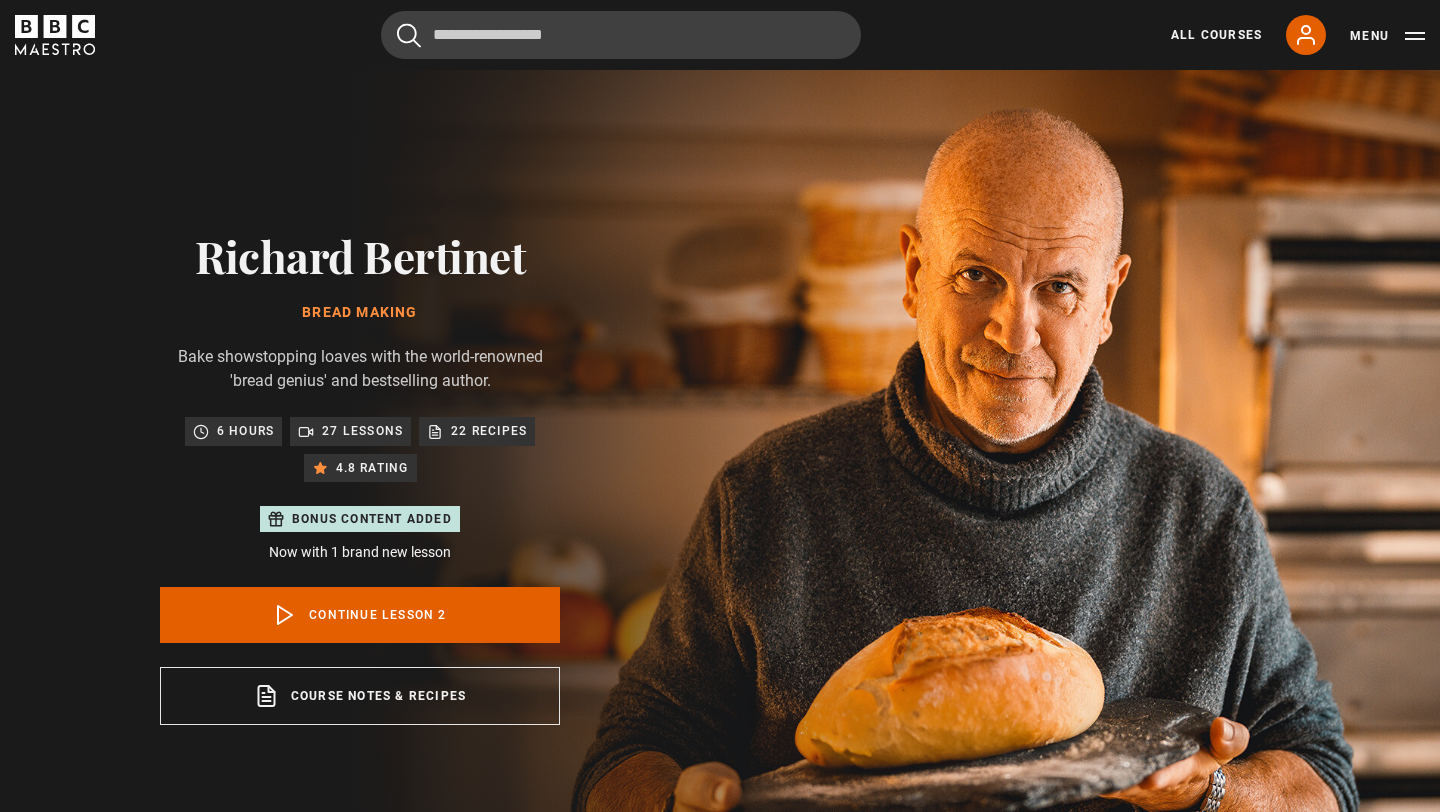 scroll, scrollTop: 884, scrollLeft: 0, axis: vertical 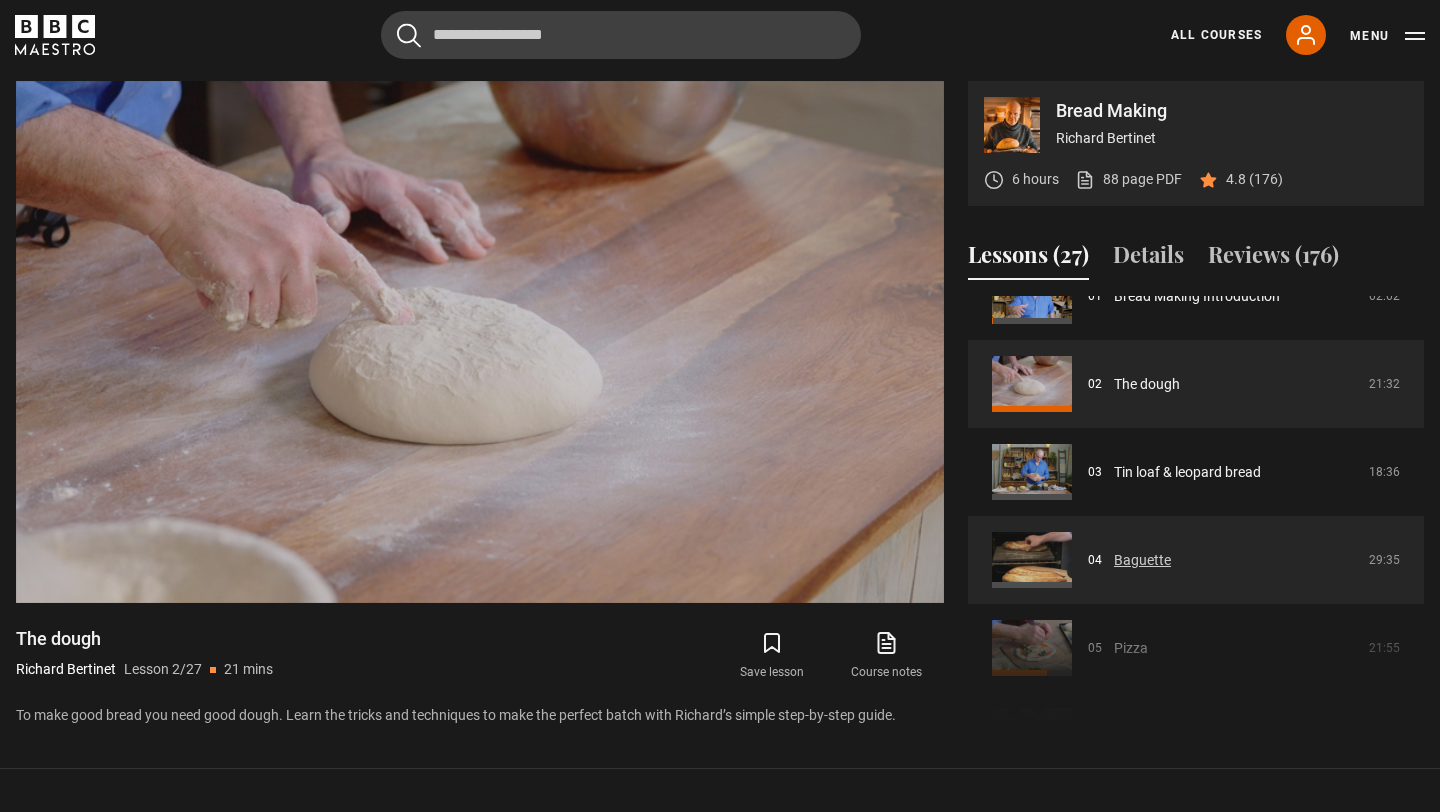 click on "Baguette" at bounding box center (1142, 560) 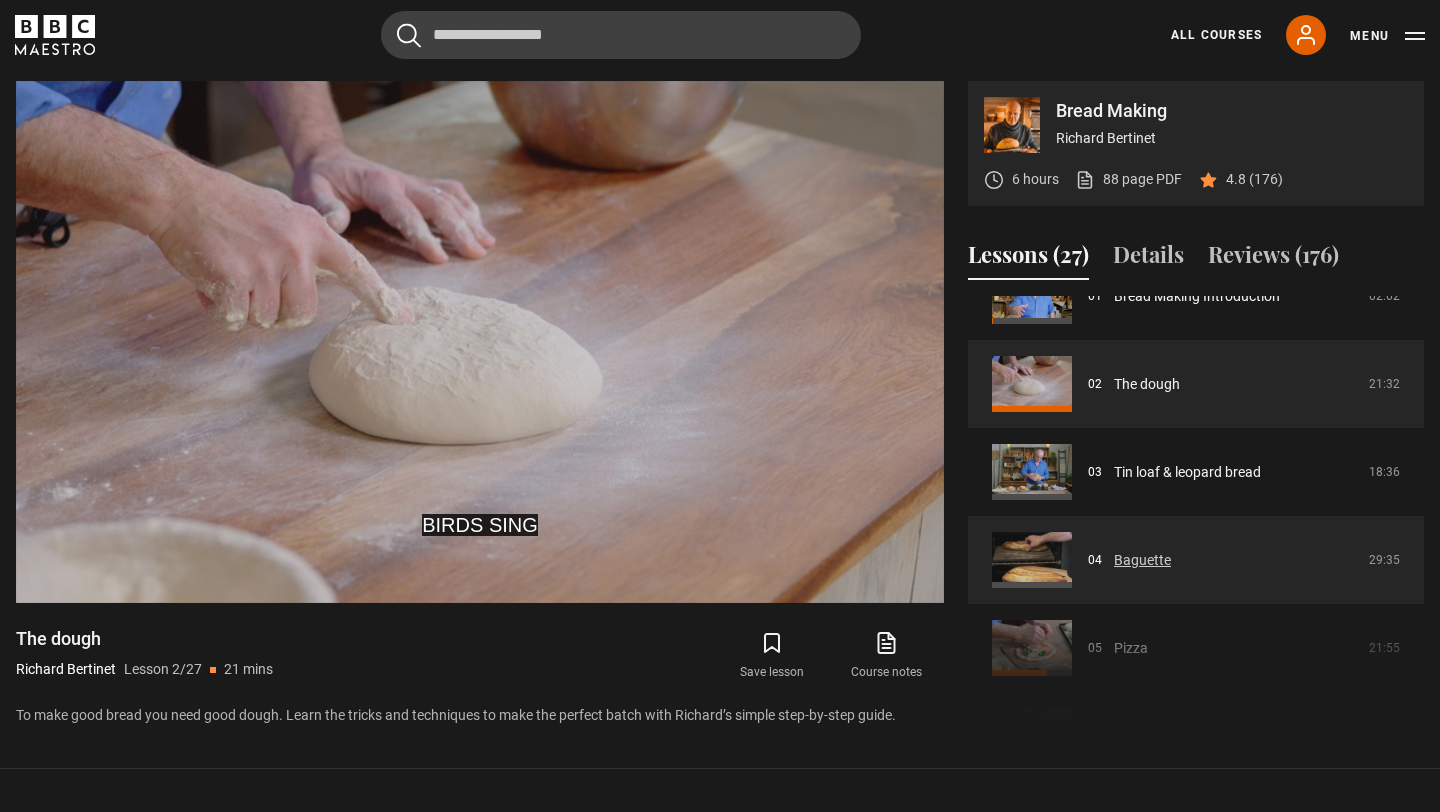 click on "Baguette" at bounding box center (1142, 560) 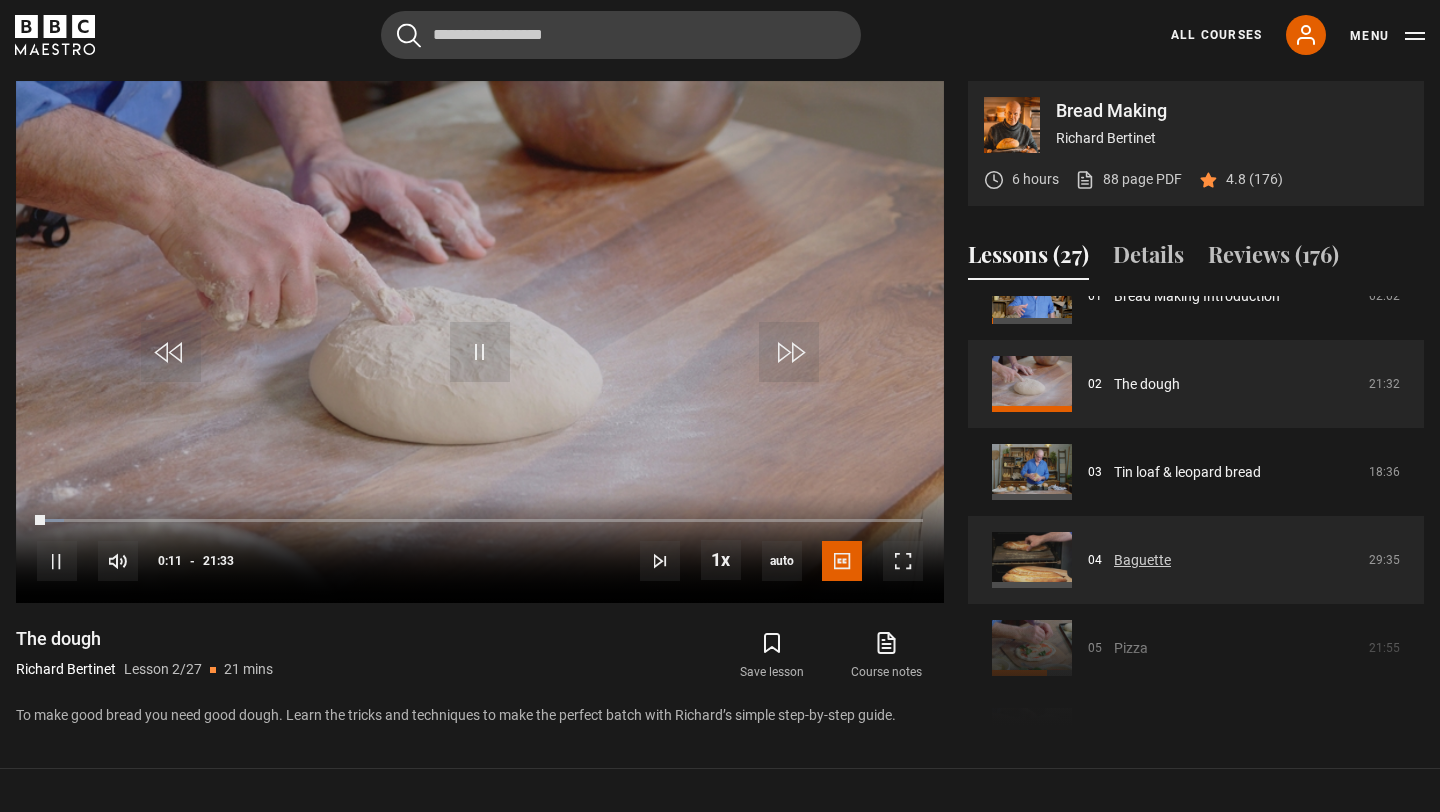 click on "Baguette" at bounding box center [1142, 560] 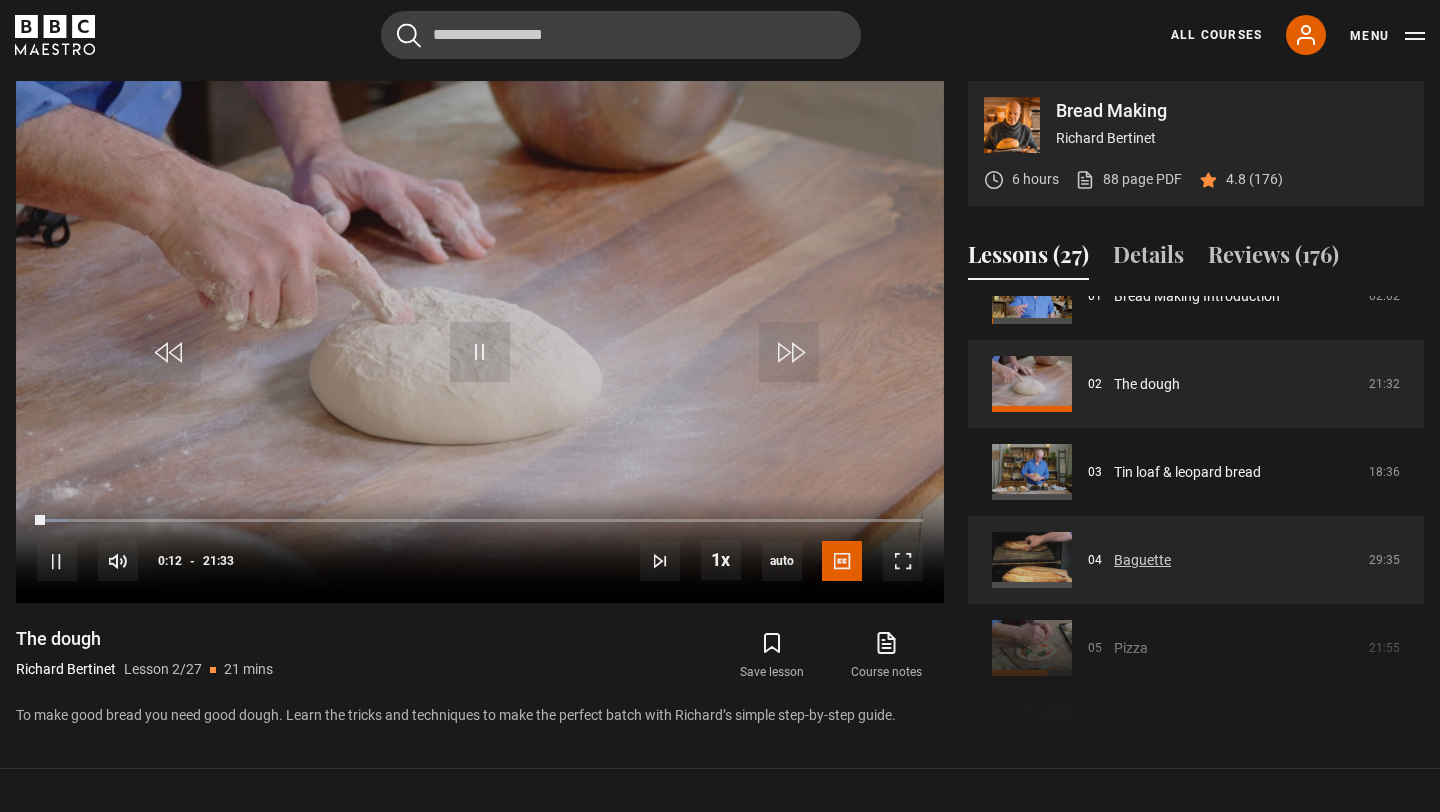 click on "Baguette" at bounding box center [1142, 560] 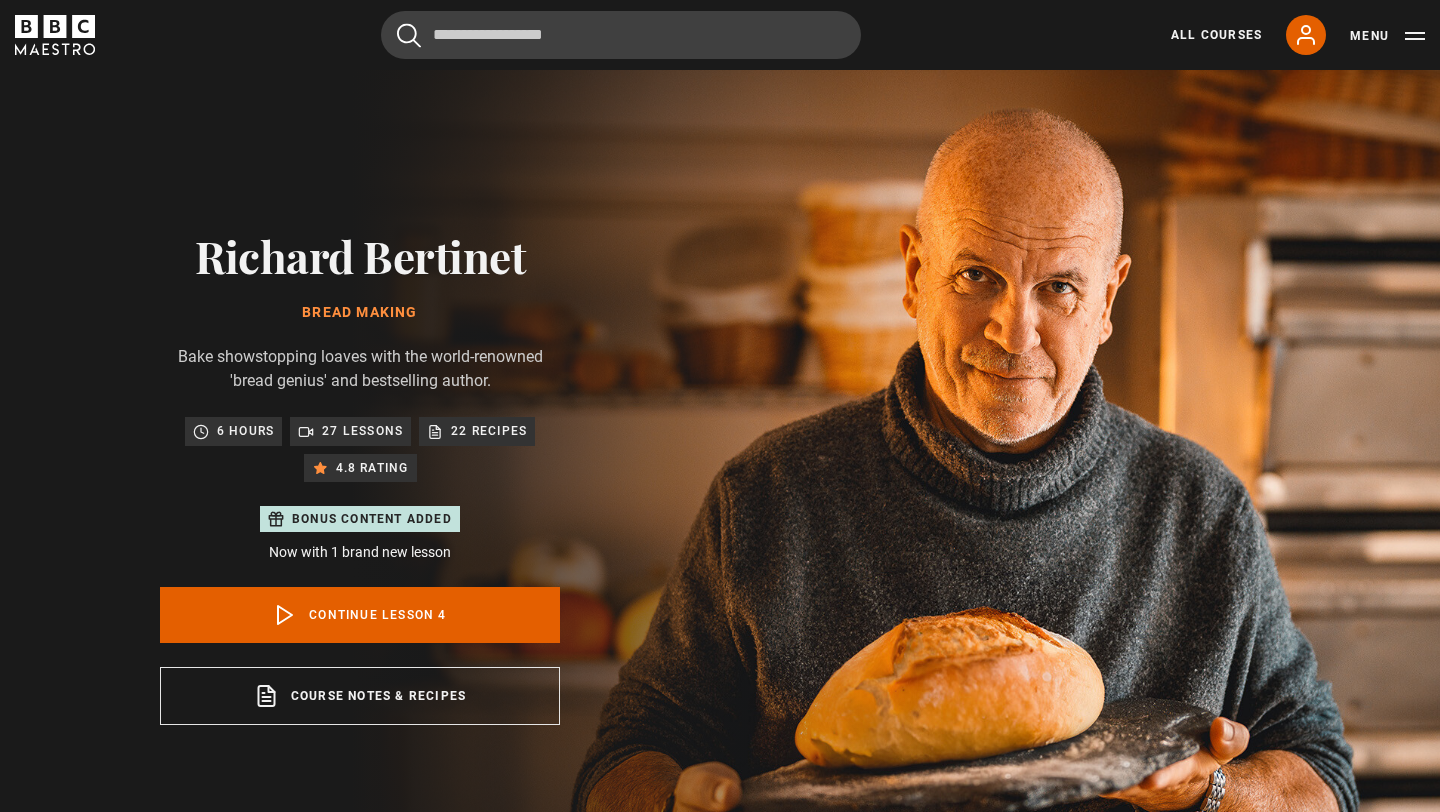 scroll, scrollTop: 884, scrollLeft: 0, axis: vertical 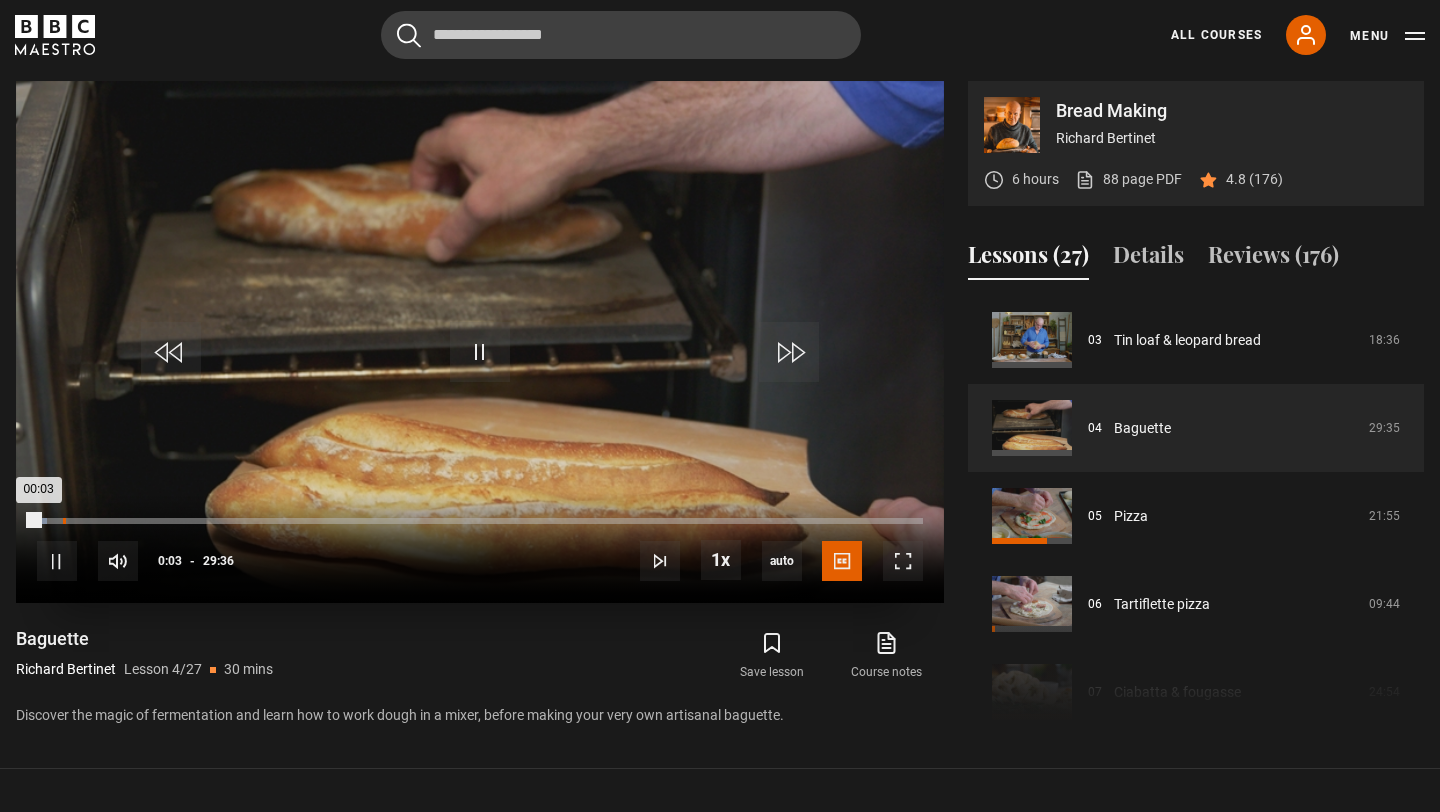 click on "00:52" at bounding box center [64, 521] 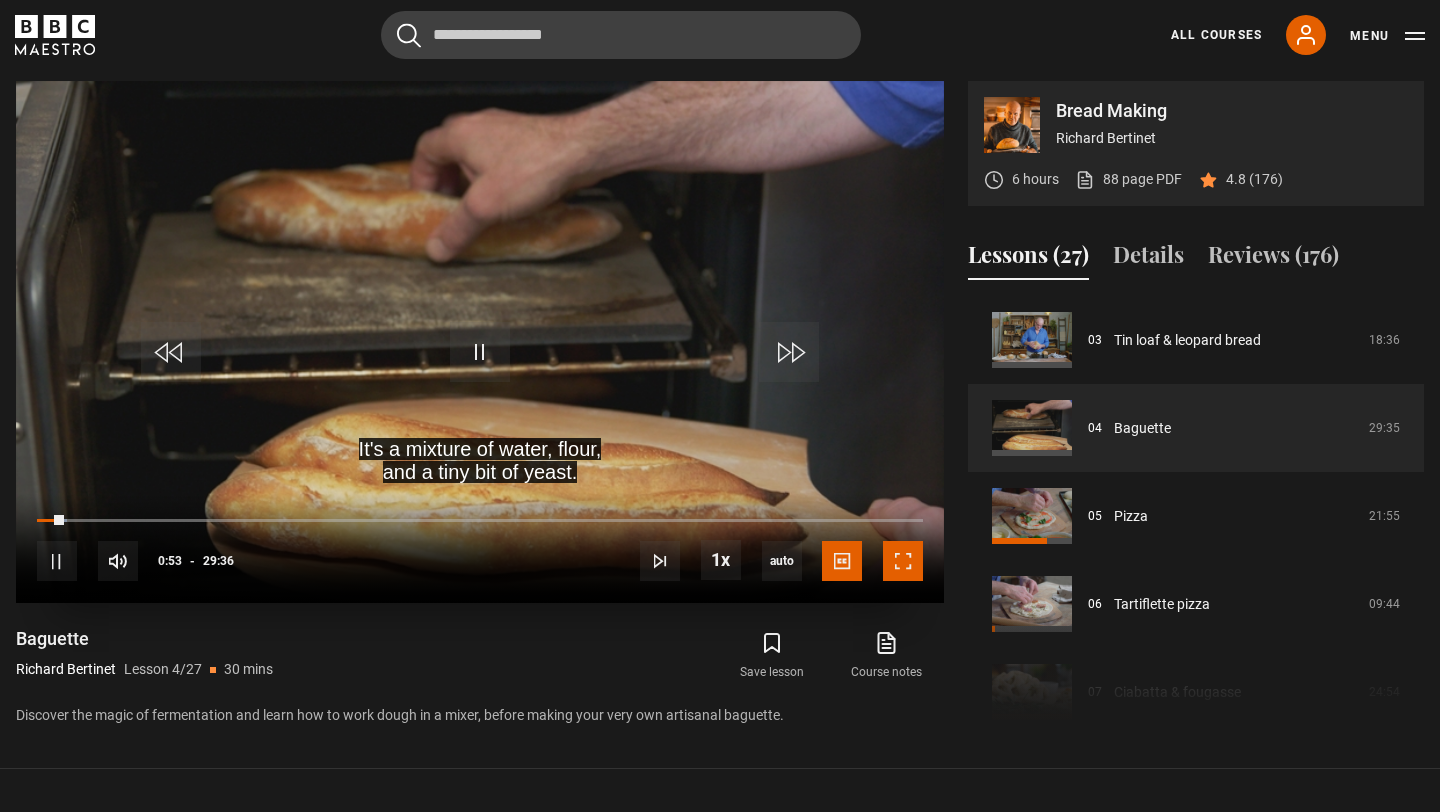 click at bounding box center [903, 561] 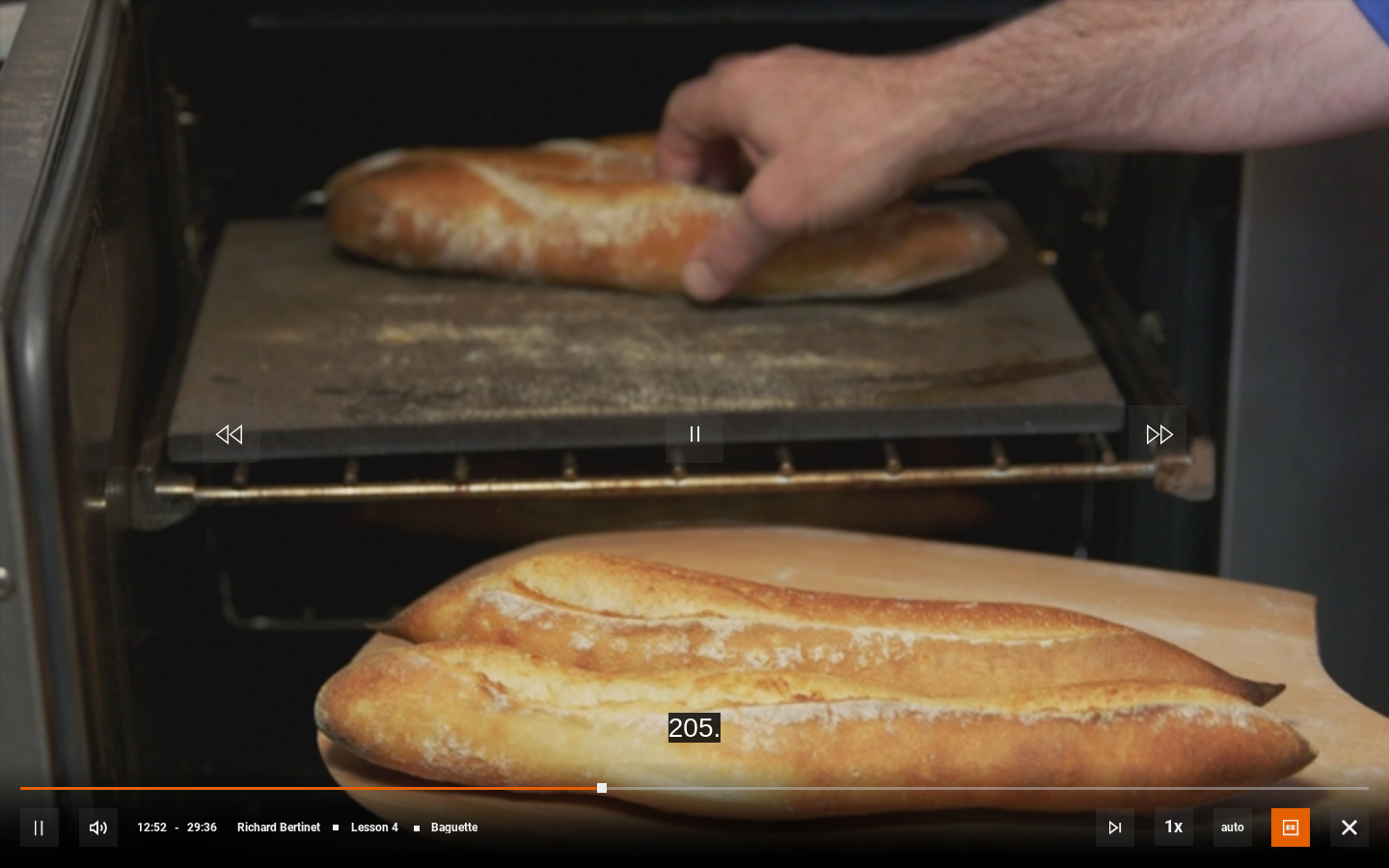 click on "10s Skip Back 10 seconds Pause 10s Skip Forward 10 seconds Loaded :  0.00% 17:08 12:52 Pause Mute Current Time  12:52 - Duration  29:36
[FIRST] [LAST]
Lesson 4
Baguette
1x Playback Rate 2x 1.5x 1x , selected 0.5x auto Quality 360p 720p 1080p 2160p Auto , selected Captions captions off English  Captions , selected" at bounding box center [694, 814] 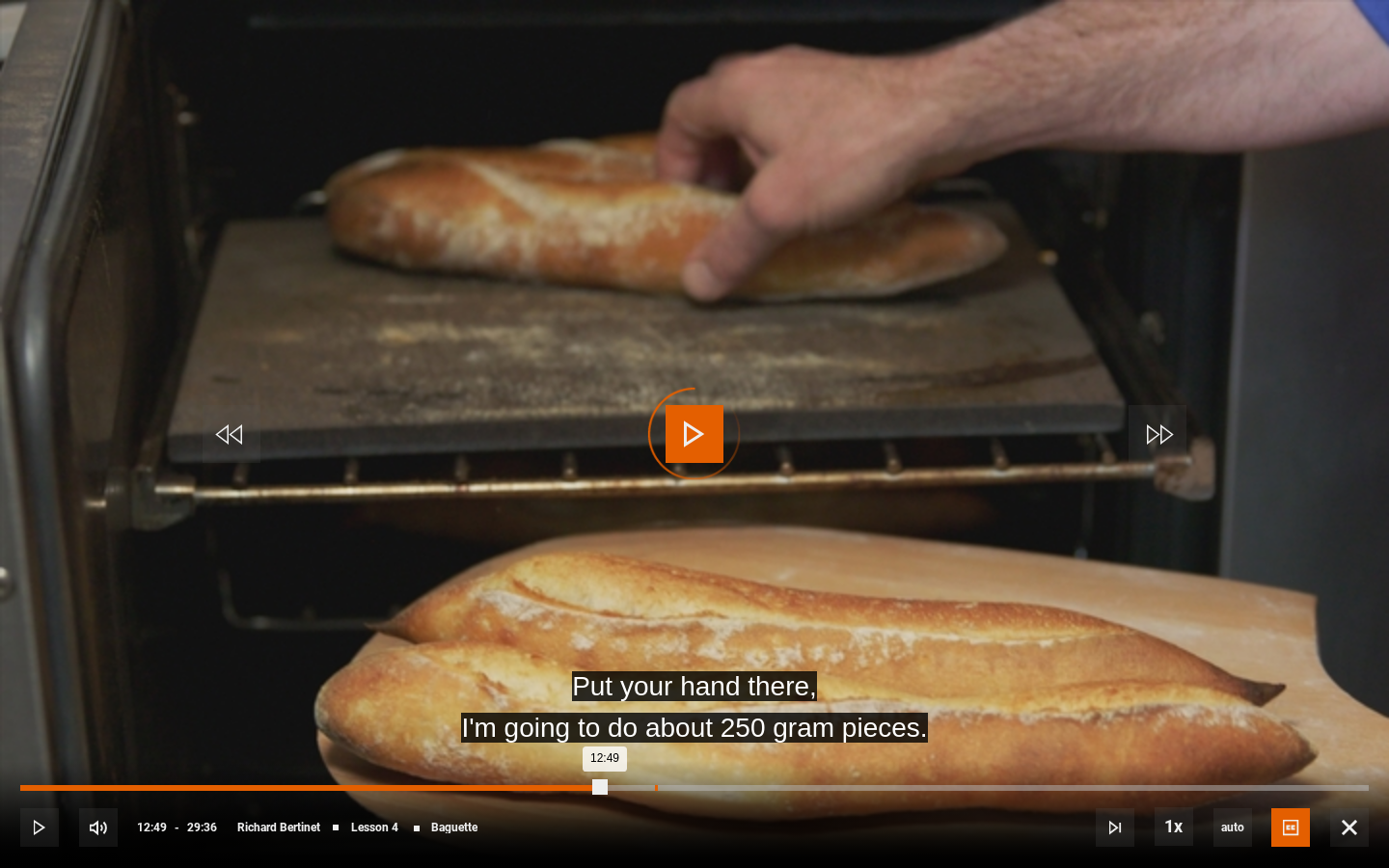 drag, startPoint x: 604, startPoint y: 785, endPoint x: 659, endPoint y: 787, distance: 55.036352 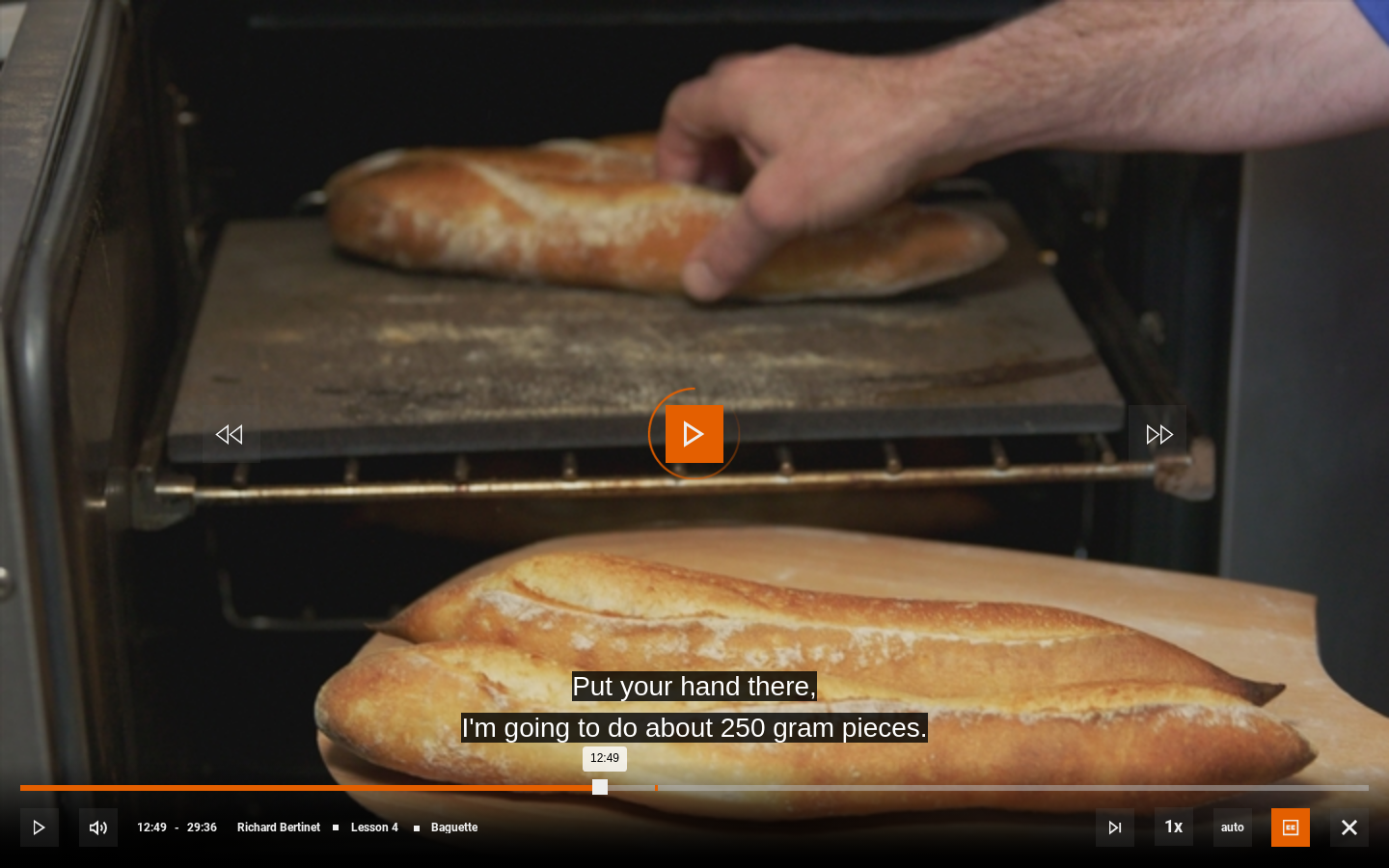 click on "Loaded :  0.00% 13:55 12:49" at bounding box center [694, 788] 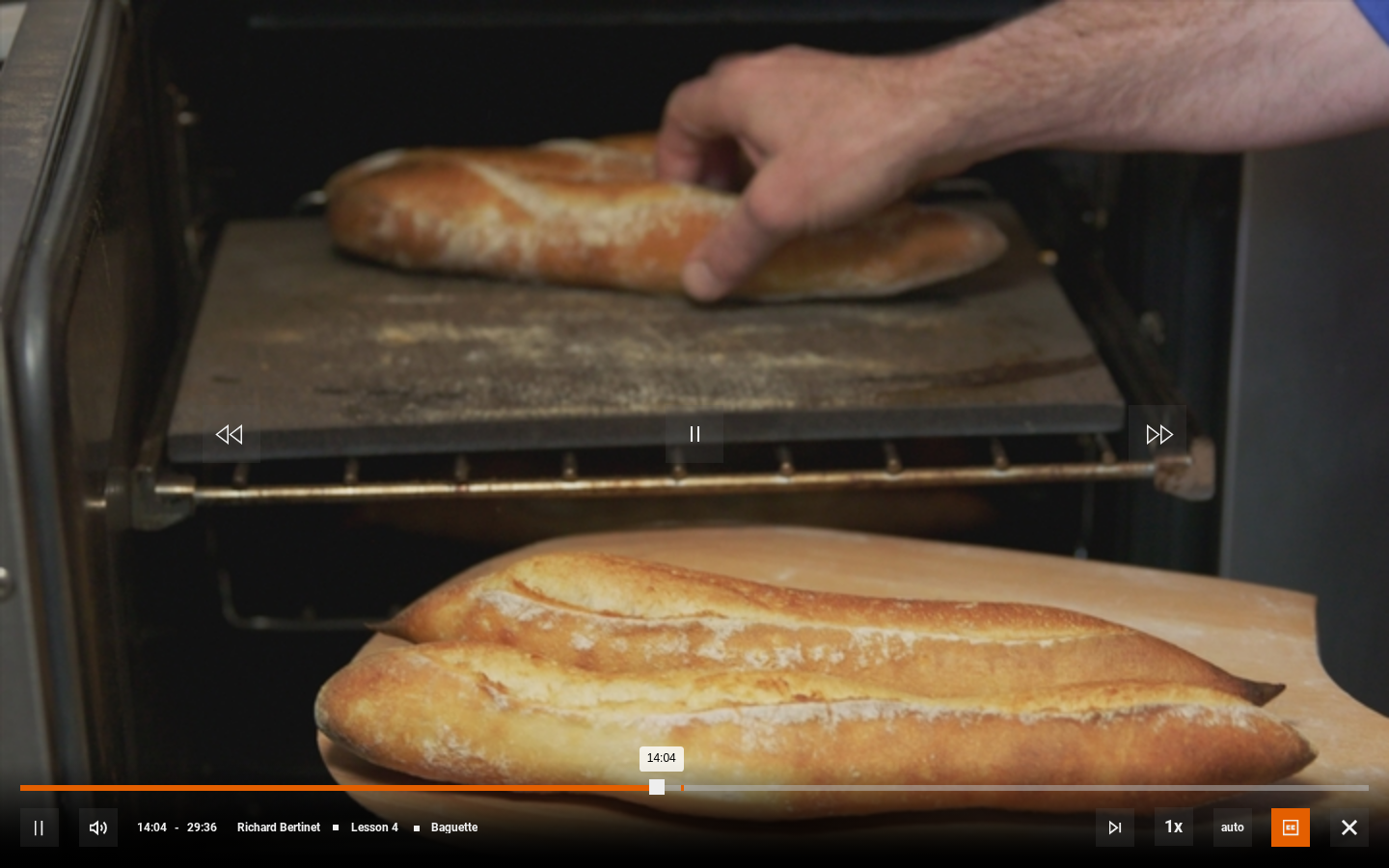 click on "14:30" at bounding box center (682, 788) 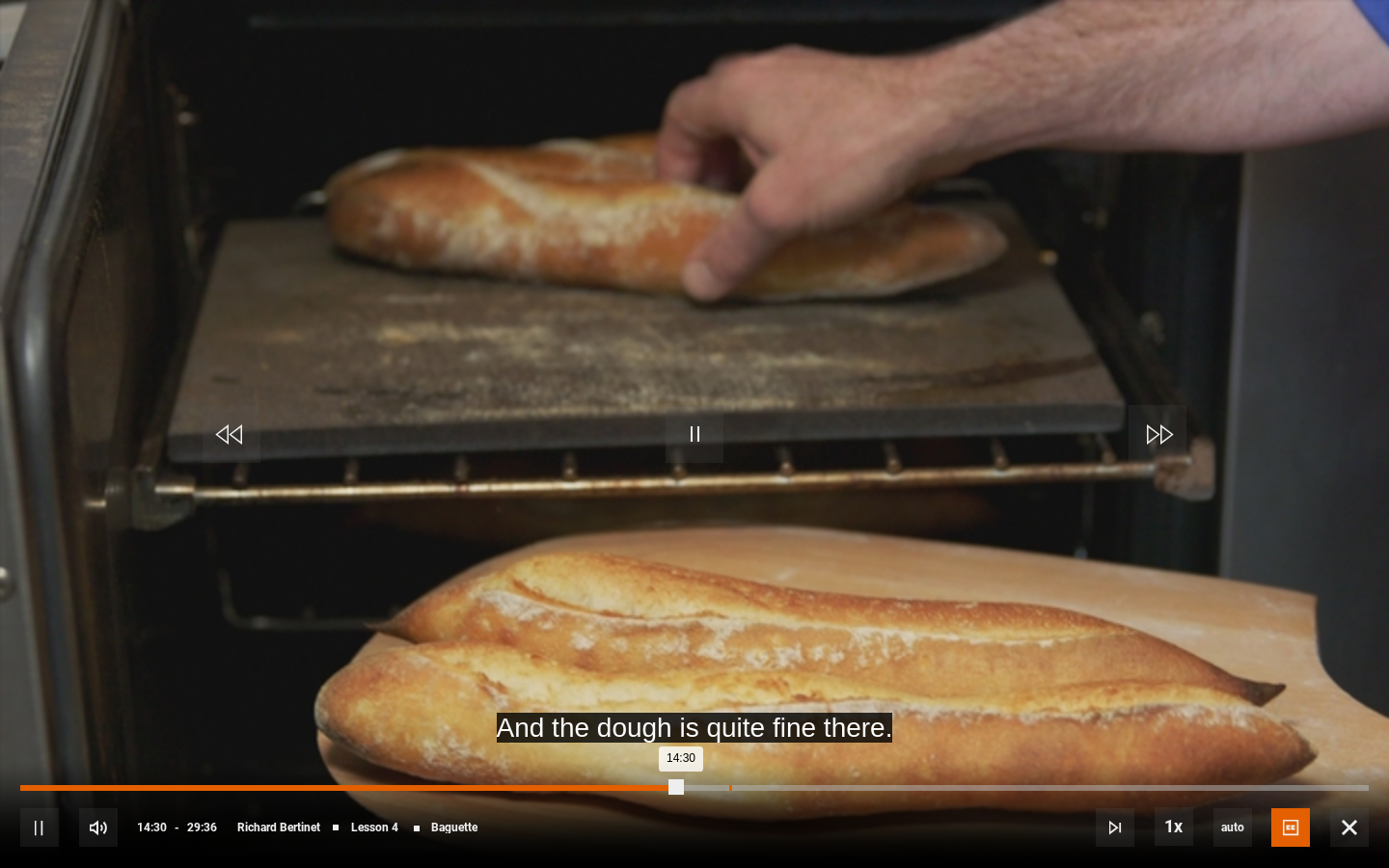 click on "Loaded :  0.00% 15:33 14:30" at bounding box center [694, 788] 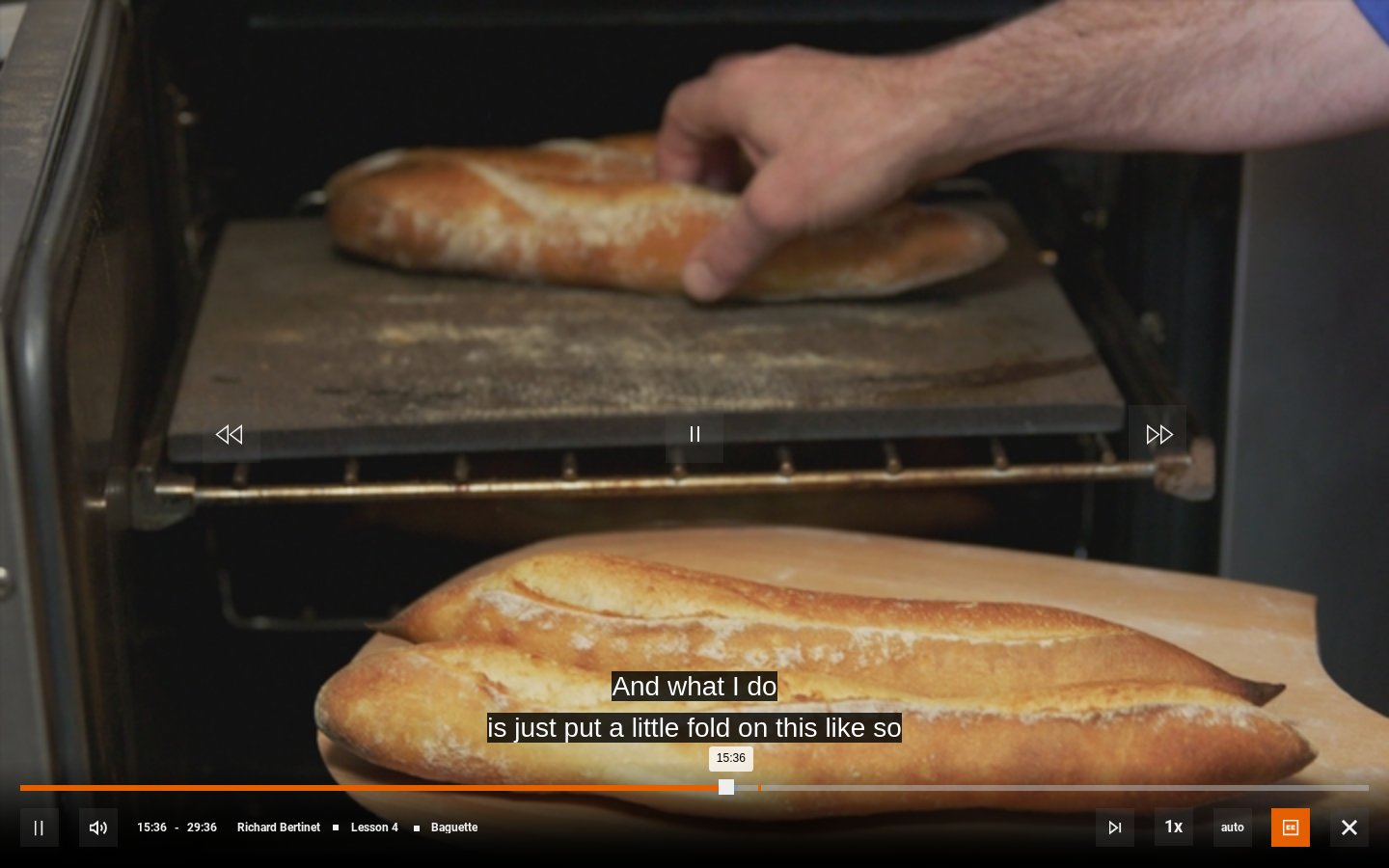 click on "Loaded :  53.21% 16:11 15:36" at bounding box center (694, 788) 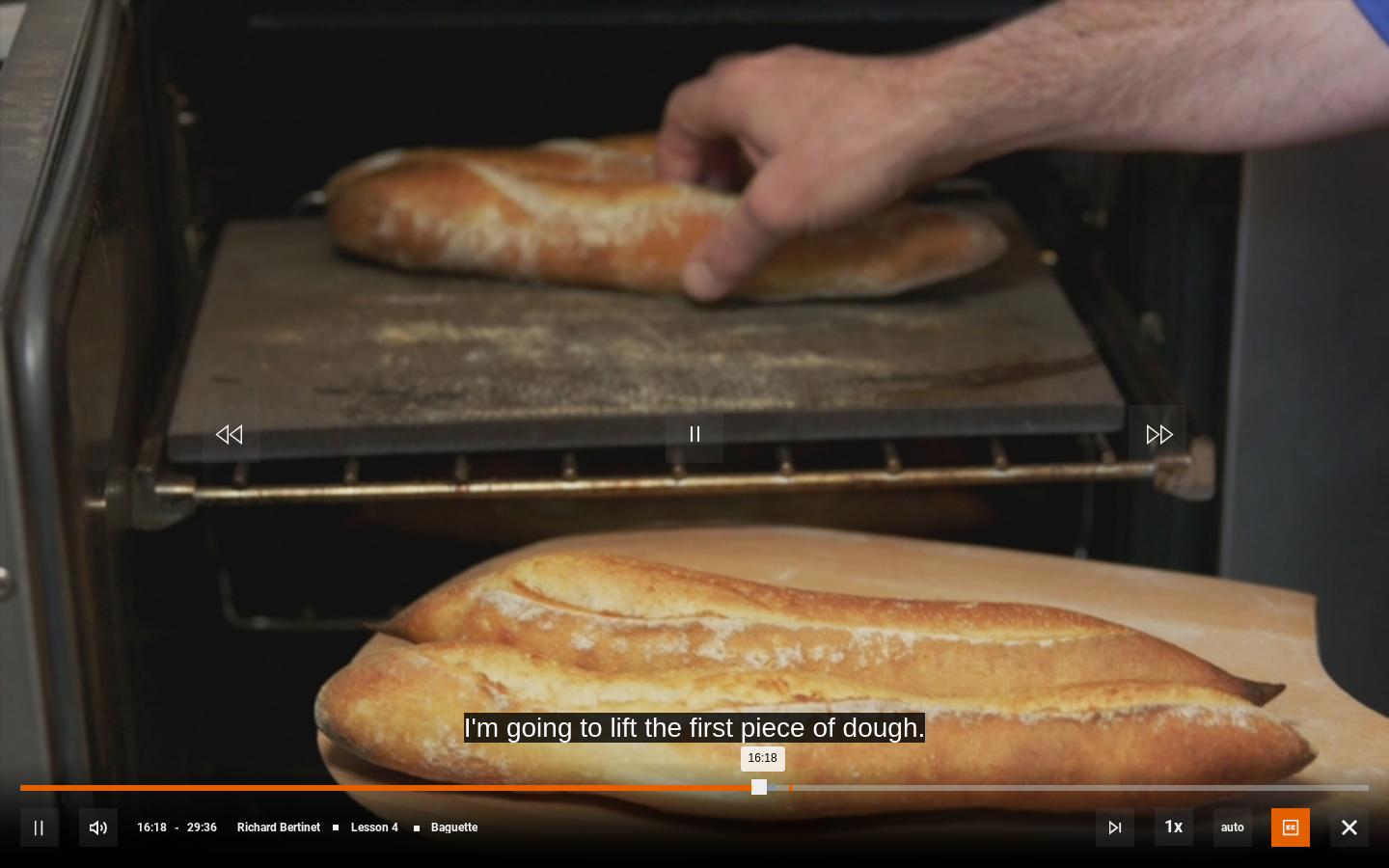 click on "16:52" at bounding box center (790, 788) 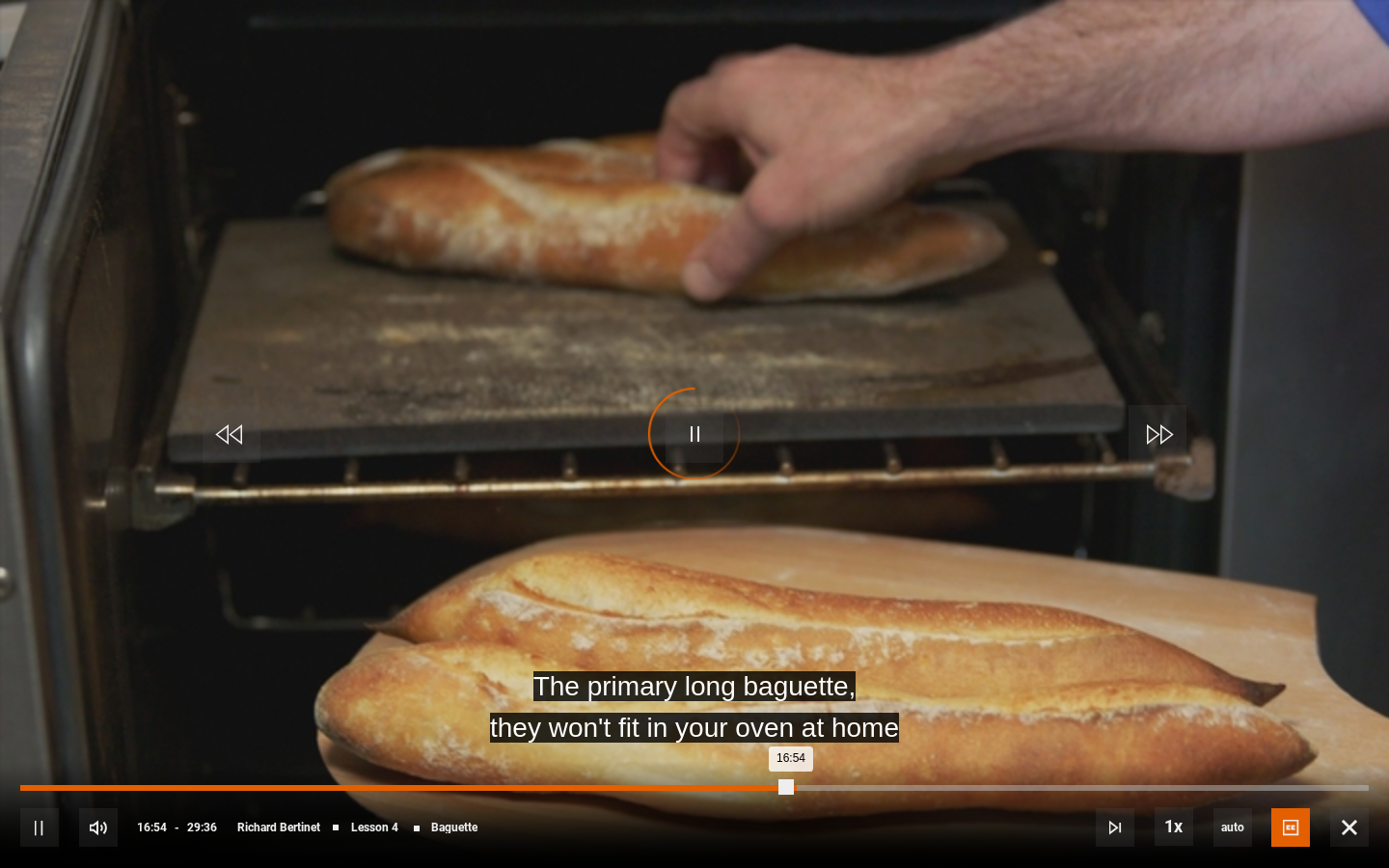 click on "Loaded :  57.15% 16:58 16:54" at bounding box center [694, 788] 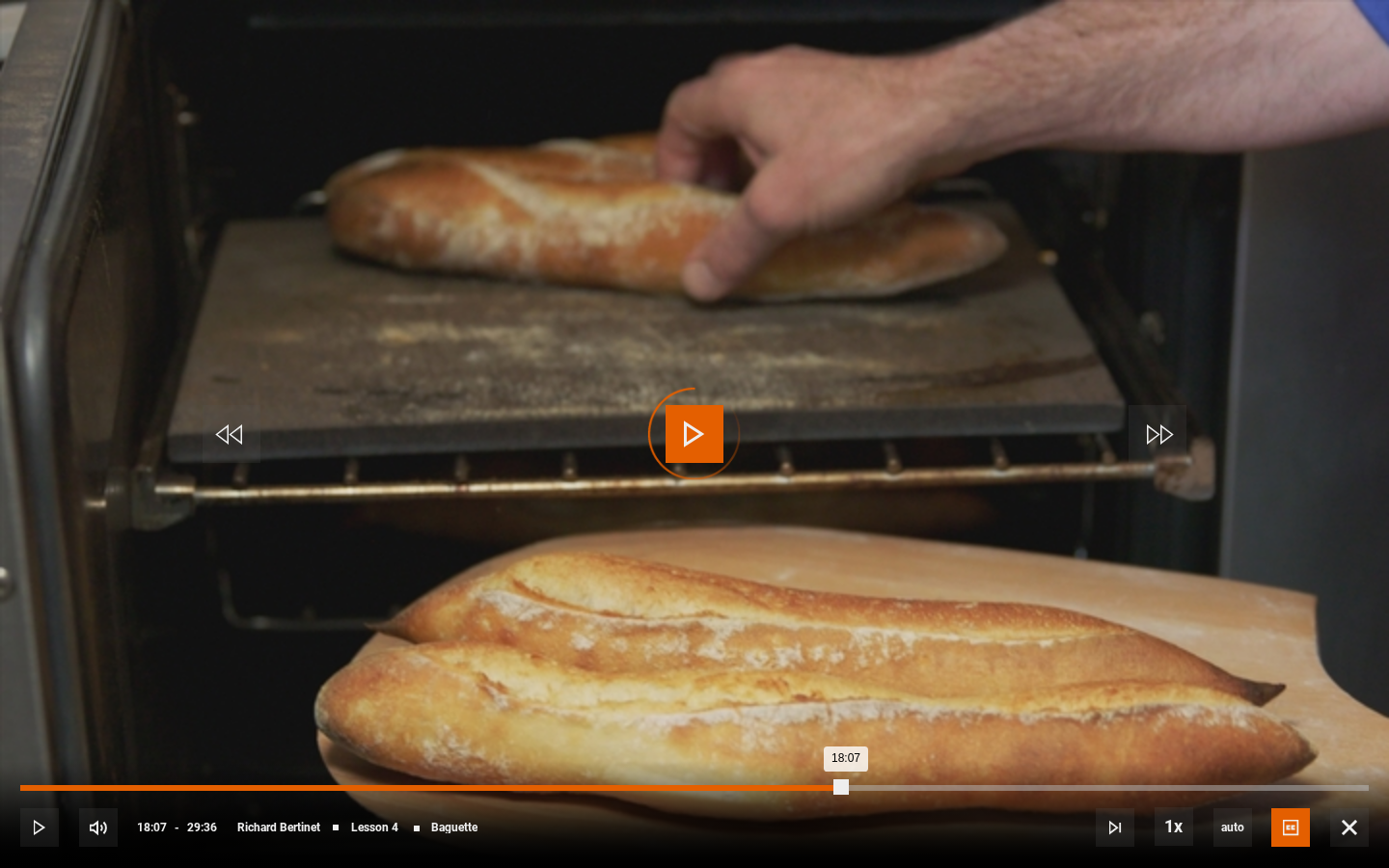 click on "Loaded :  60.81% 18:07 18:07" at bounding box center (694, 788) 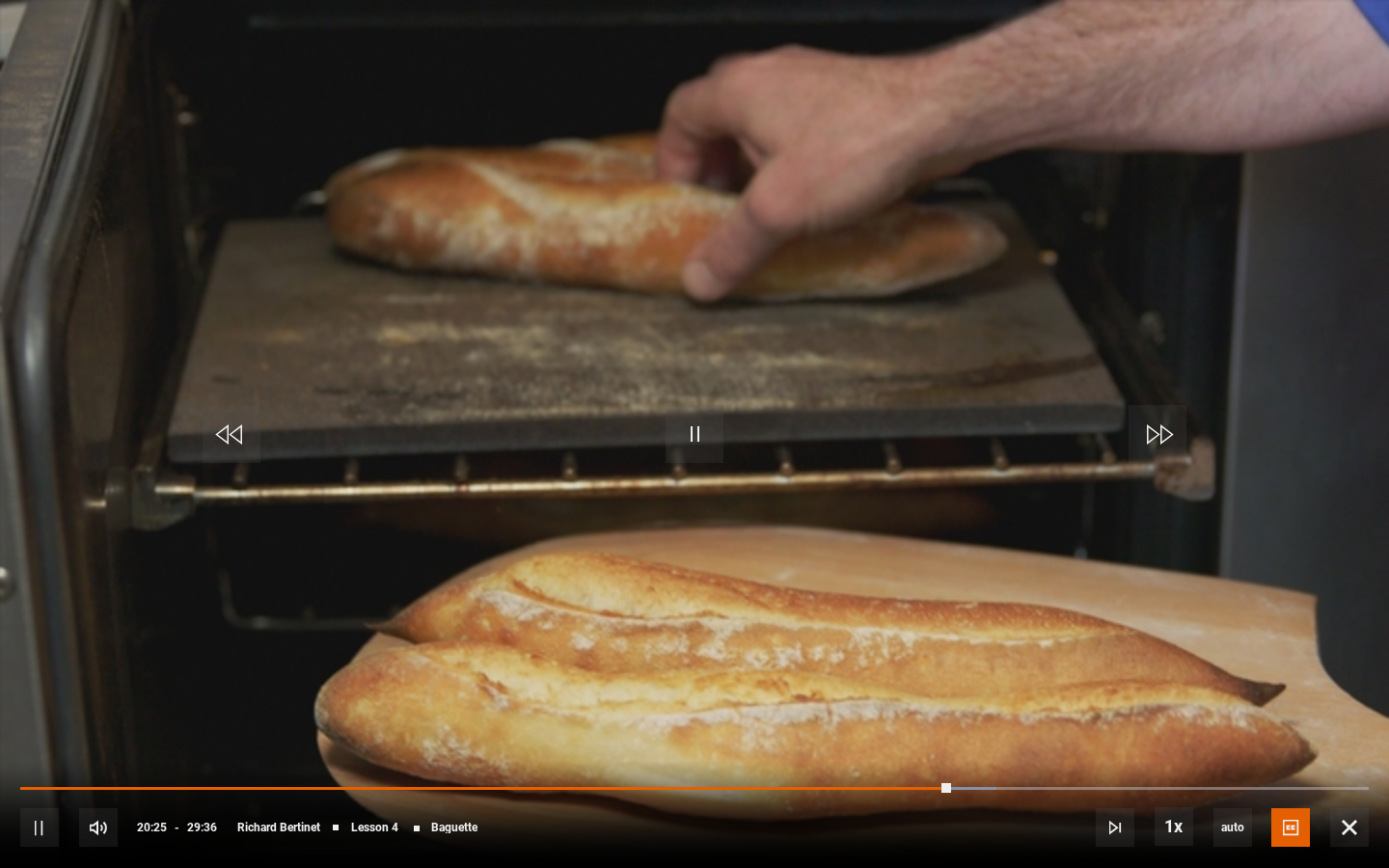 click on "10s Skip Back 10 seconds Pause 10s Skip Forward 10 seconds Loaded :  72.35% 18:08 20:25 Pause Mute Current Time  20:25 - Duration  29:36
[FIRST] [LAST]
Lesson 4
Baguette
1x Playback Rate 2x 1.5x 1x , selected 0.5x auto Quality 360p 720p 1080p 2160p Auto , selected Captions captions off English  Captions , selected" at bounding box center (694, 814) 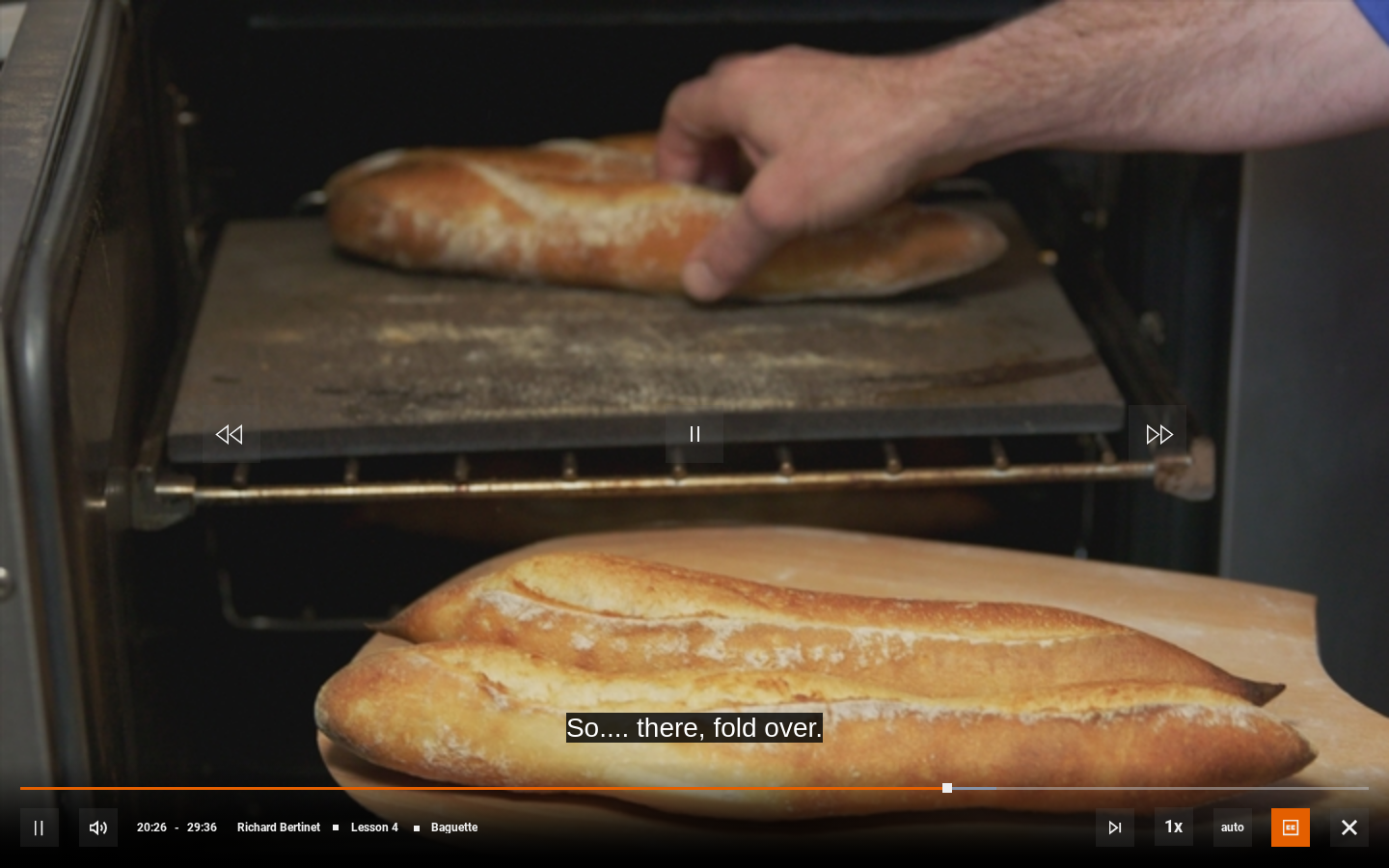 click on "10s Skip Back 10 seconds Pause 10s Skip Forward 10 seconds Loaded :  72.35% 21:20 20:26 Pause Mute Current Time  20:26 - Duration  29:36
[FIRST] [LAST]
Lesson 4
Baguette
1x Playback Rate 2x 1.5x 1x , selected 0.5x auto Quality 360p 720p 1080p 2160p Auto , selected Captions captions off English  Captions , selected" at bounding box center (694, 814) 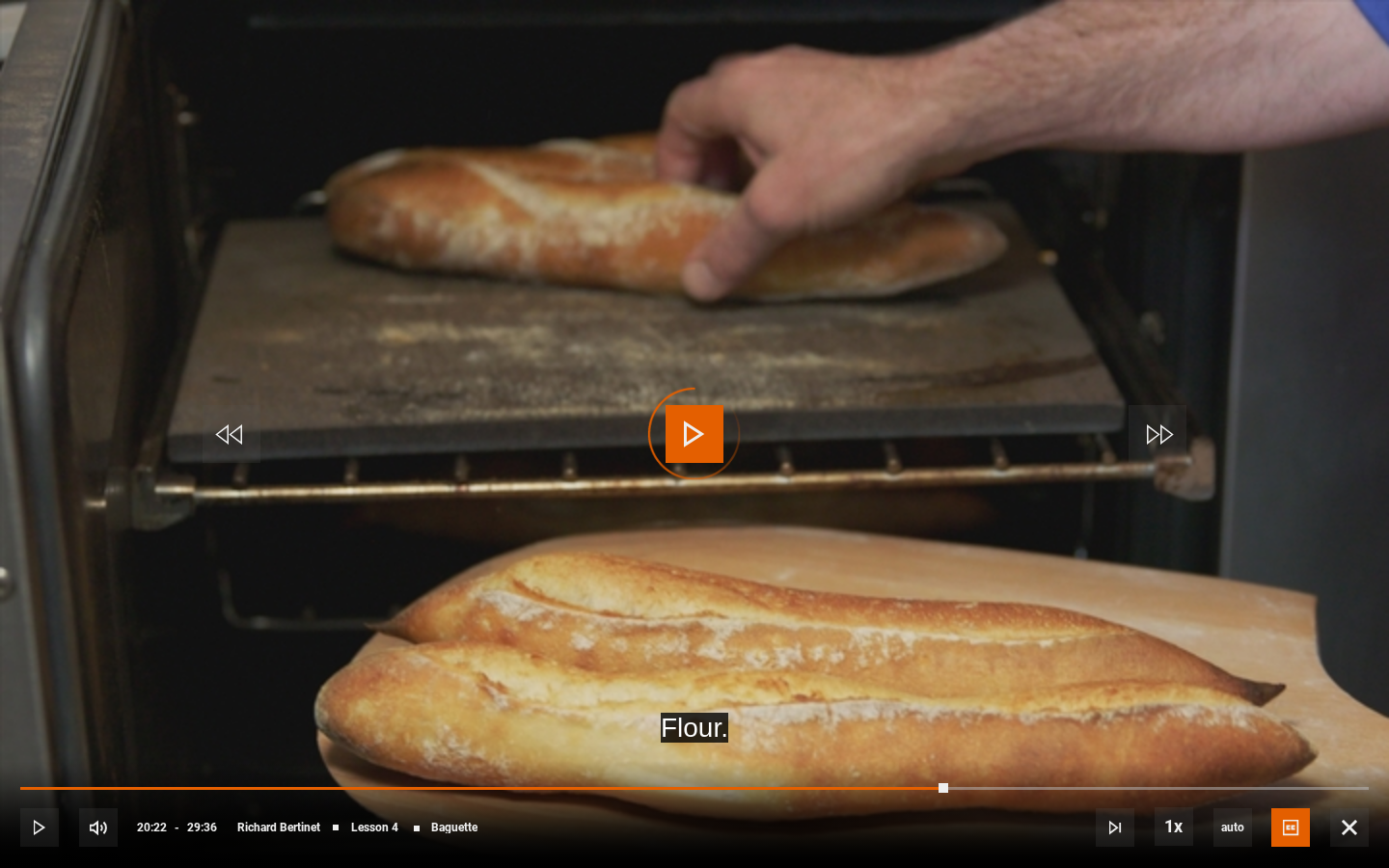 drag, startPoint x: 947, startPoint y: 784, endPoint x: 1005, endPoint y: 785, distance: 58.00862 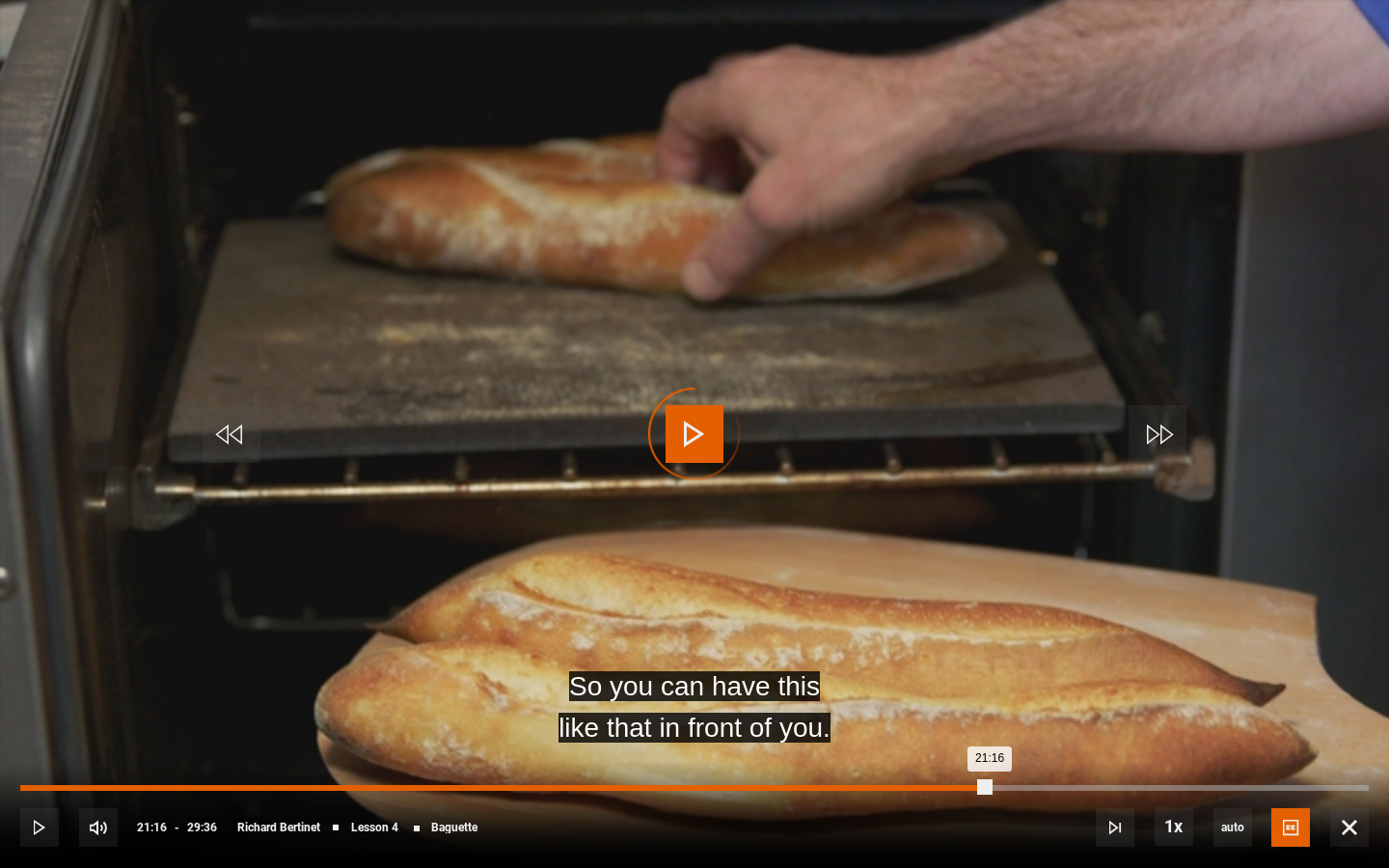 click on "Loaded :  0.00% 21:16 21:16" at bounding box center [694, 788] 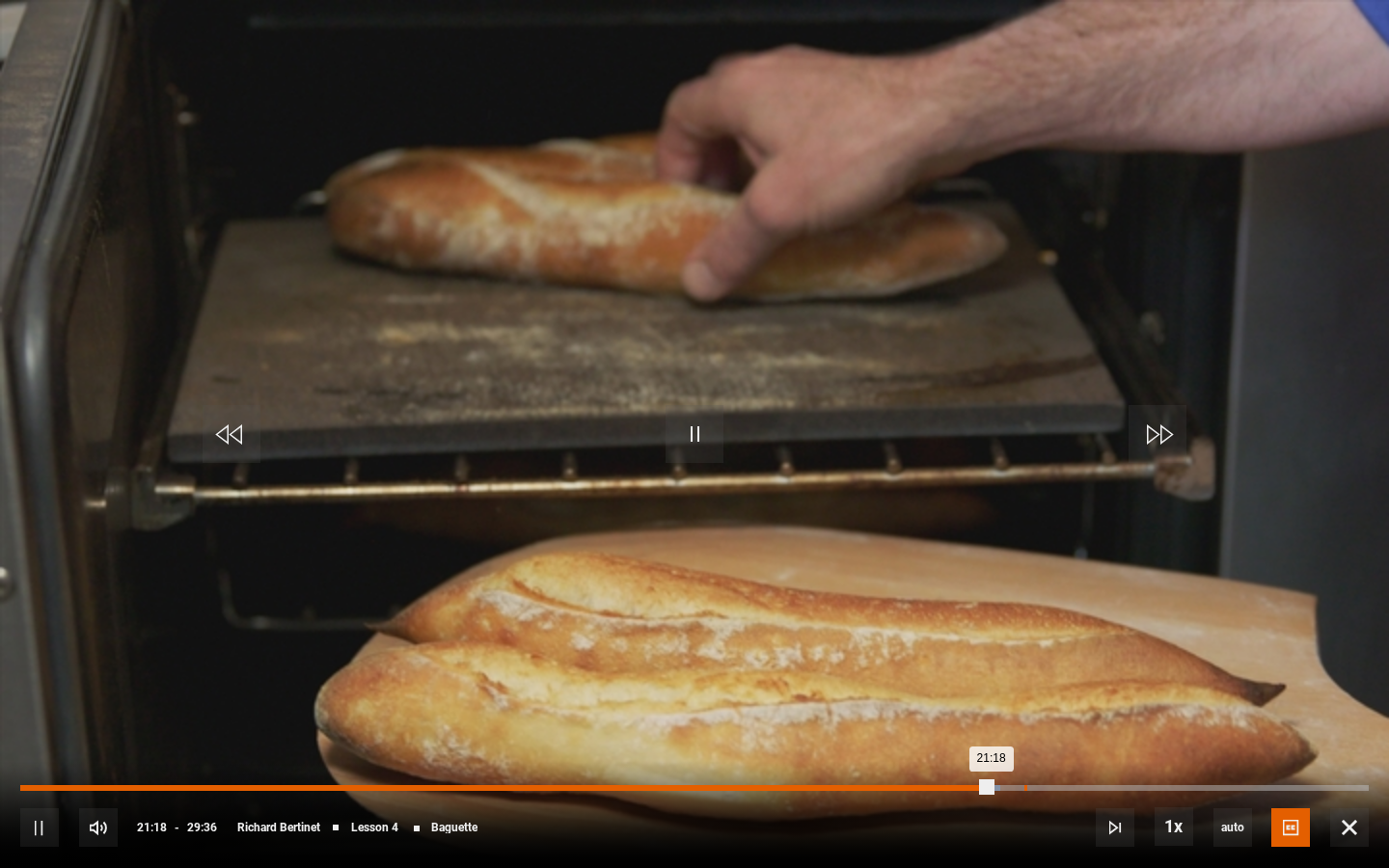 click on "22:02" at bounding box center (1025, 788) 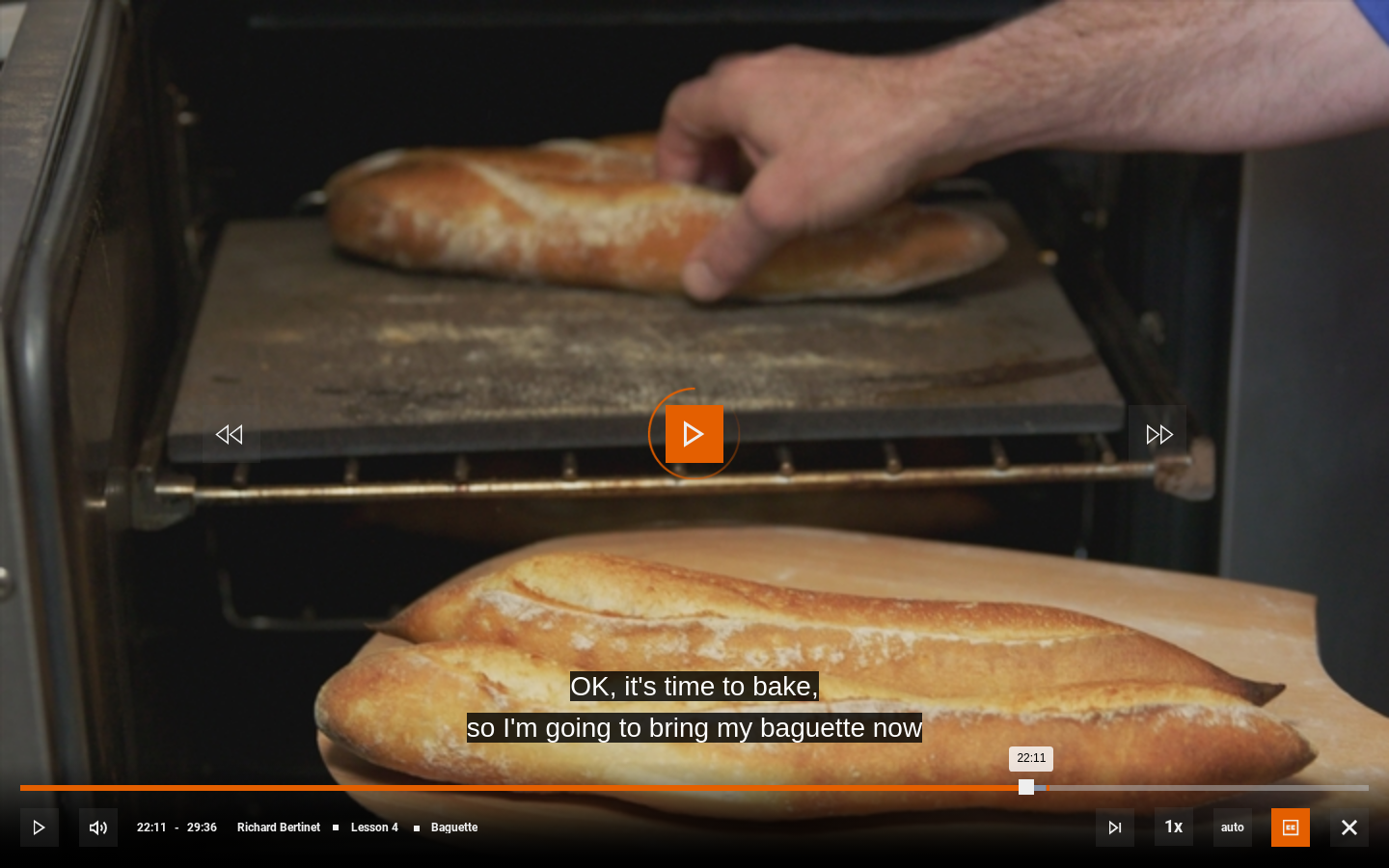 click on "22:31" at bounding box center (1048, 788) 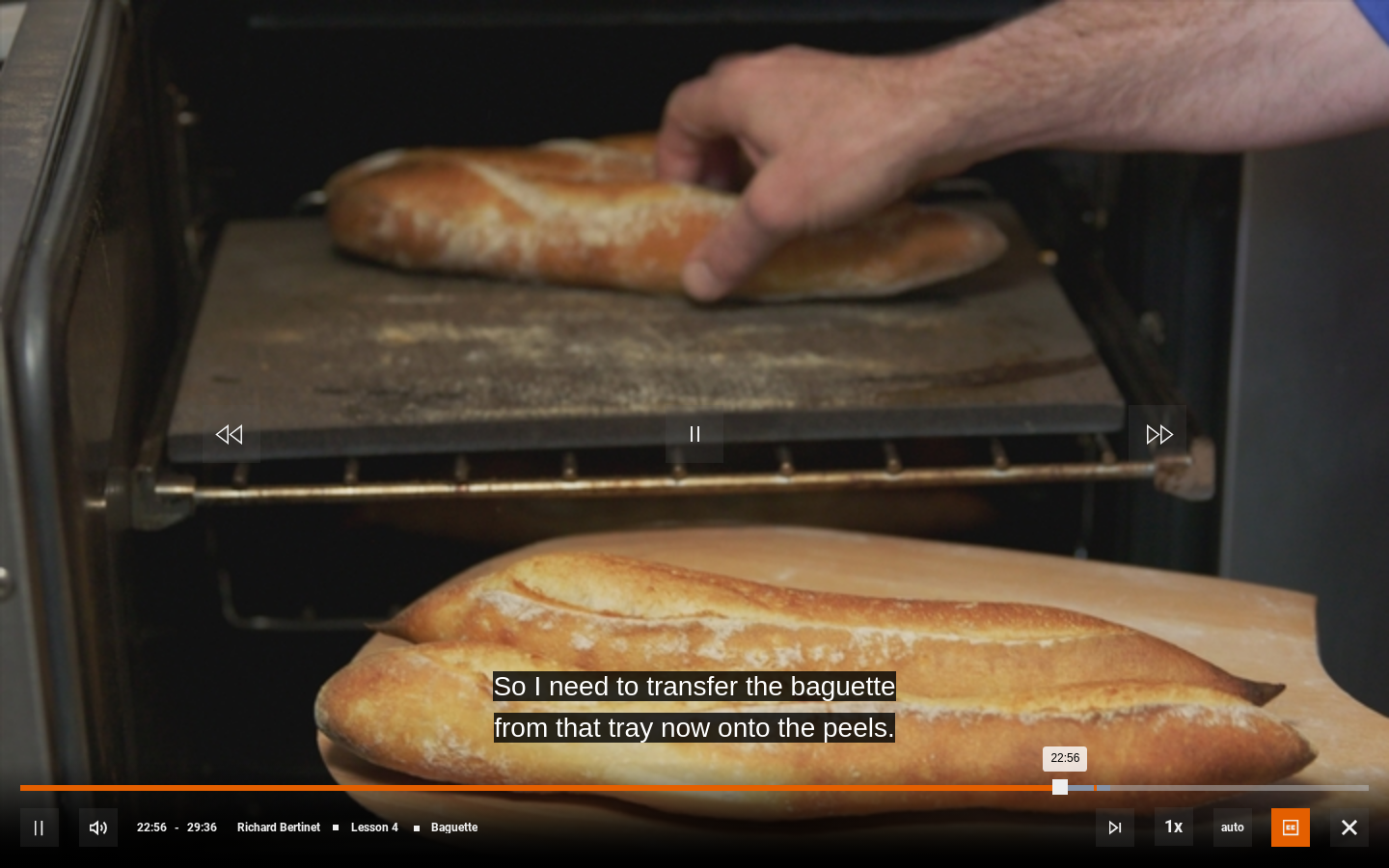 click on "Loaded :  80.80% 23:33 22:56" at bounding box center [694, 788] 